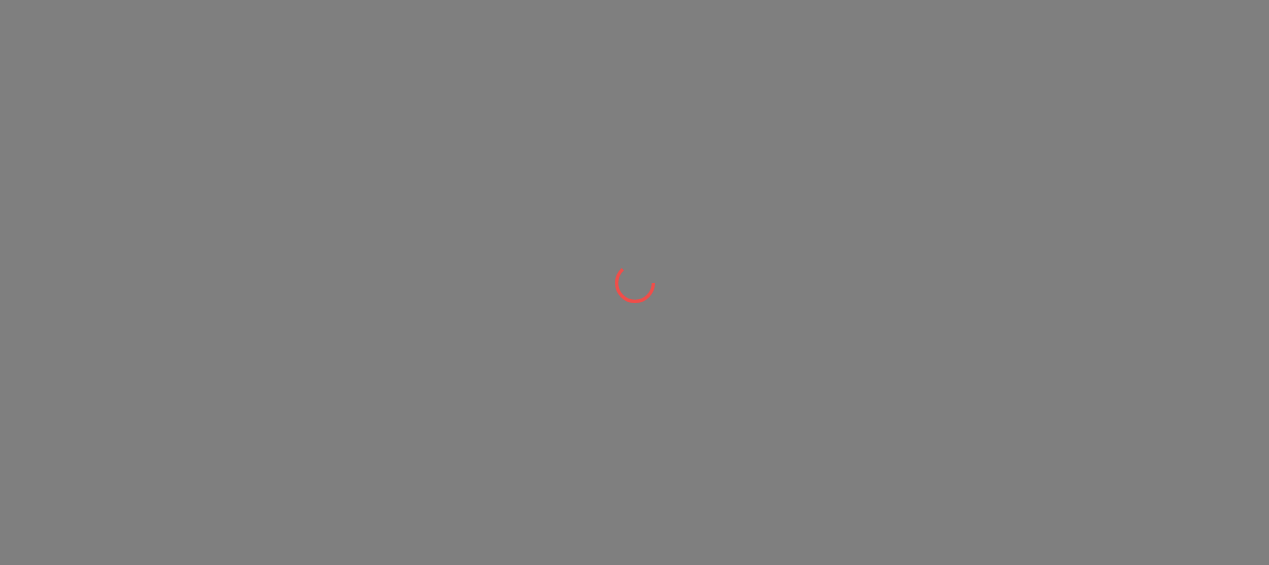 scroll, scrollTop: 0, scrollLeft: 0, axis: both 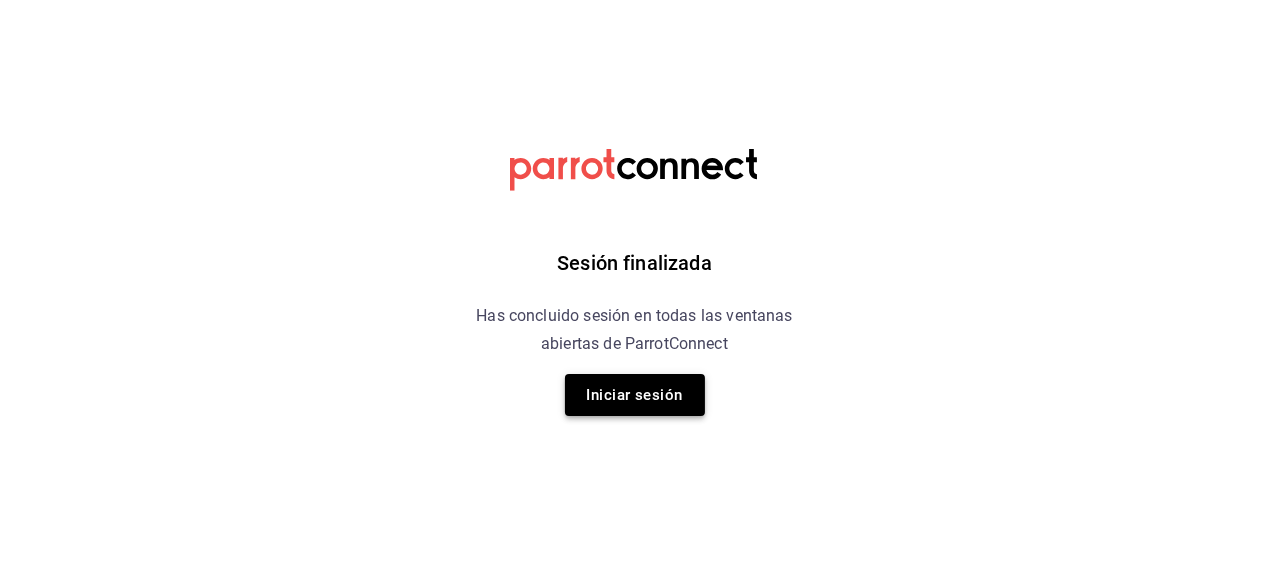 click on "Iniciar sesión" at bounding box center (635, 395) 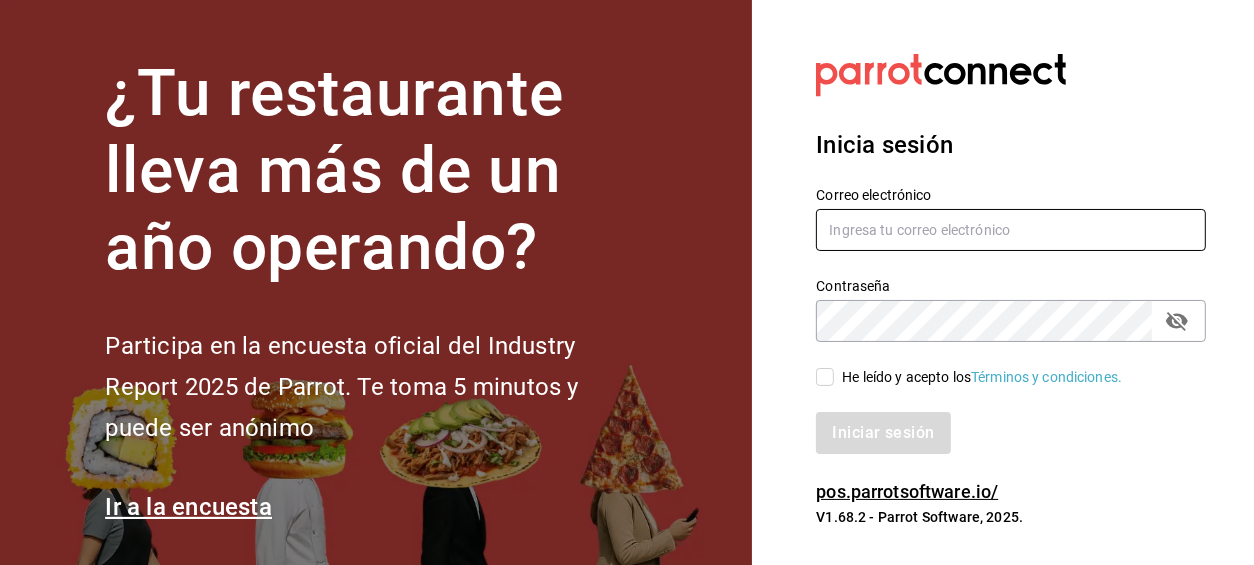 type on "alejandro_hdz73@hotmail.com" 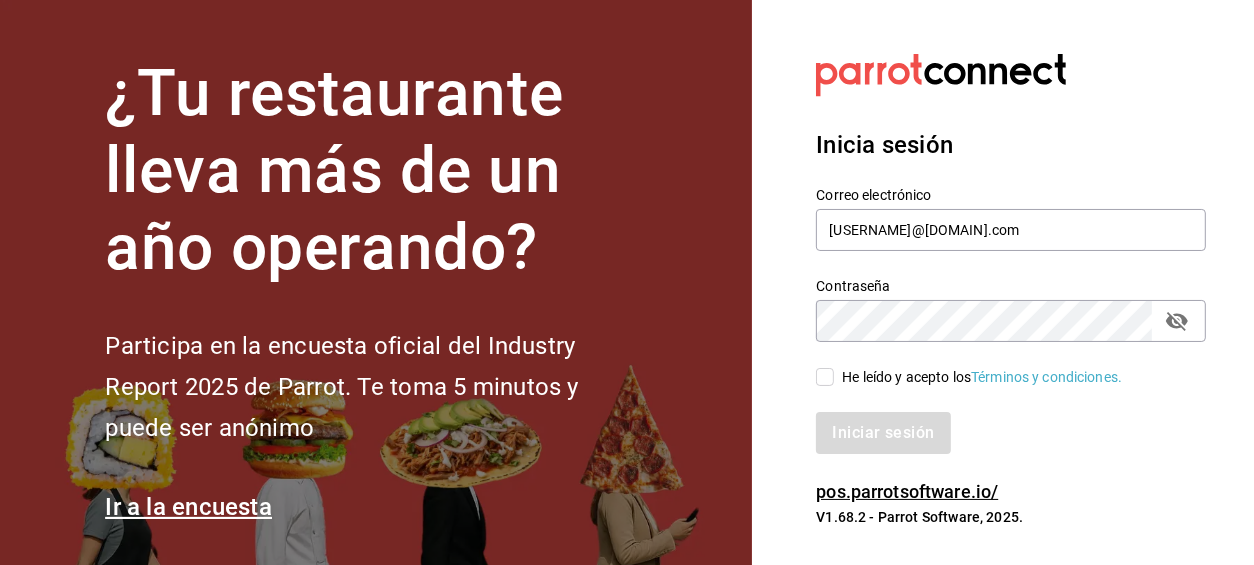 click on "He leído y acepto los  Términos y condiciones." at bounding box center [825, 377] 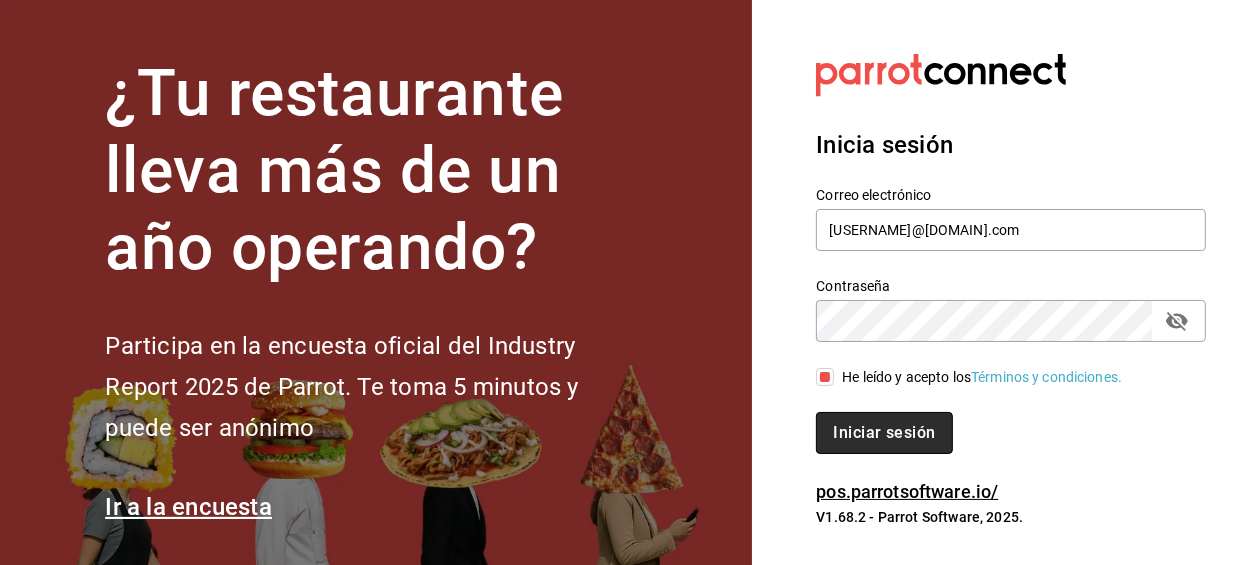 click on "Iniciar sesión" at bounding box center [884, 433] 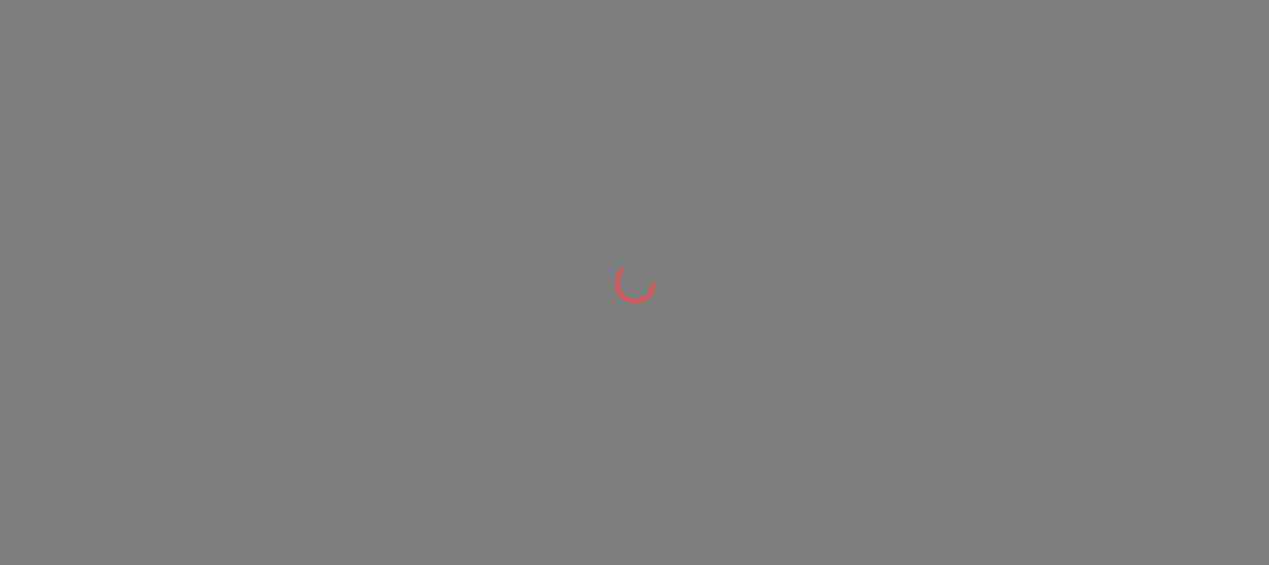 scroll, scrollTop: 0, scrollLeft: 0, axis: both 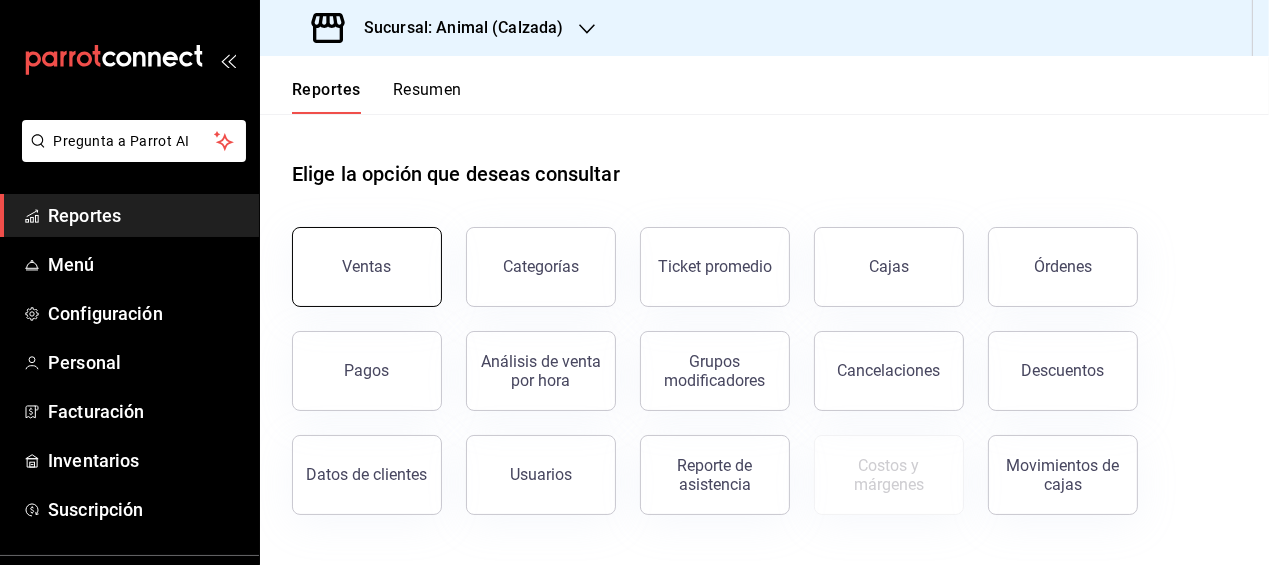 click on "Ventas" at bounding box center [367, 267] 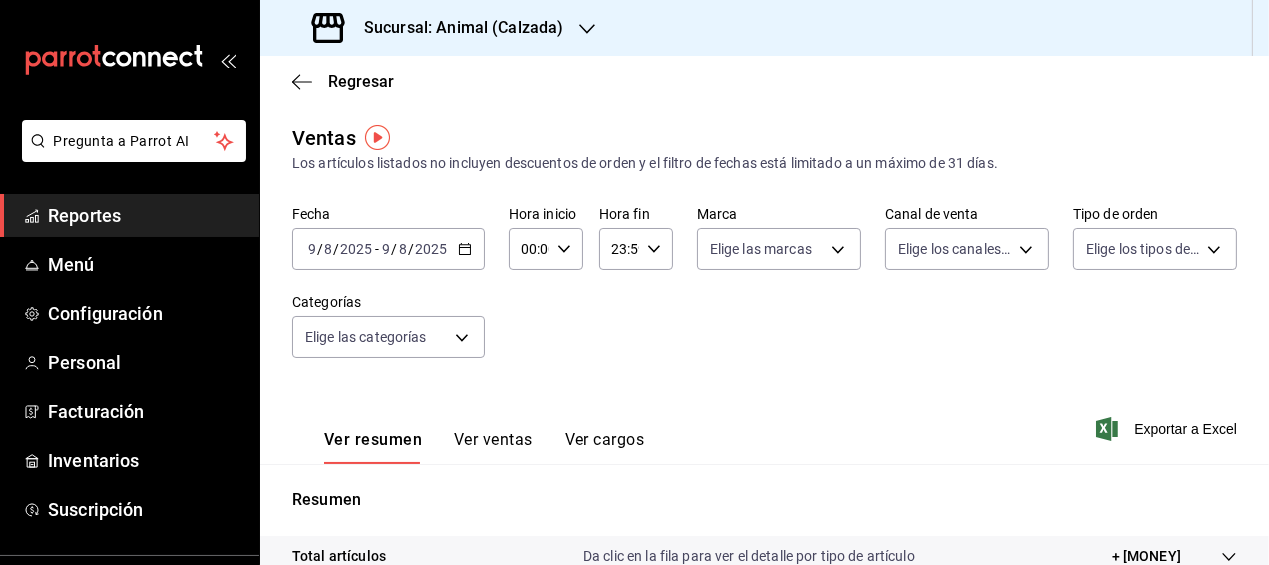click 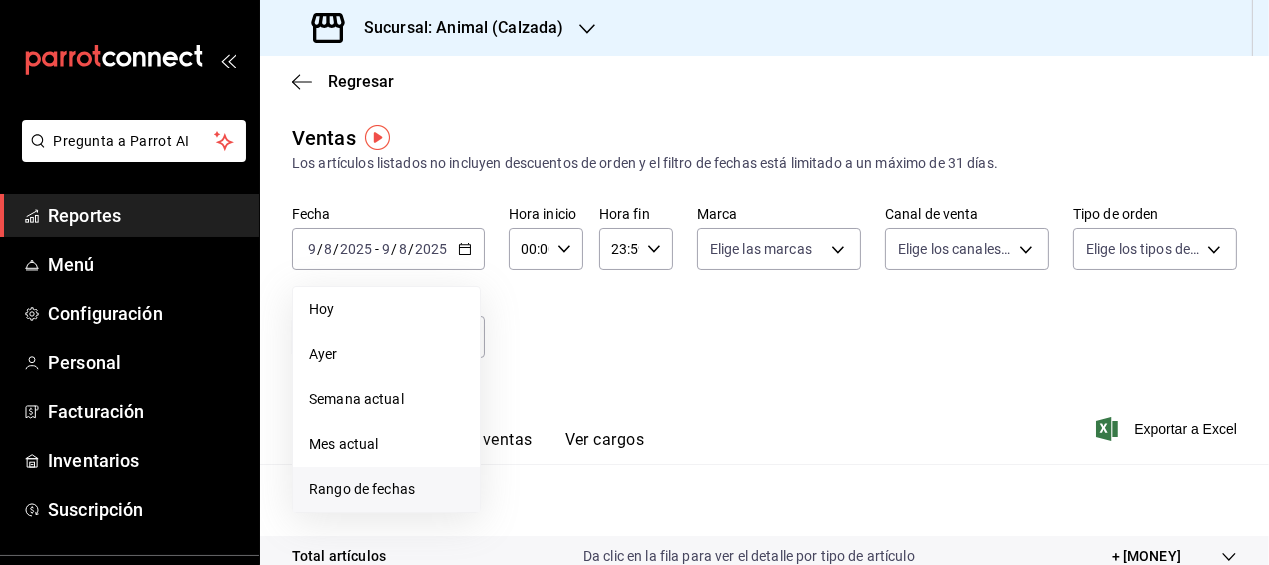 click on "Rango de fechas" at bounding box center [386, 489] 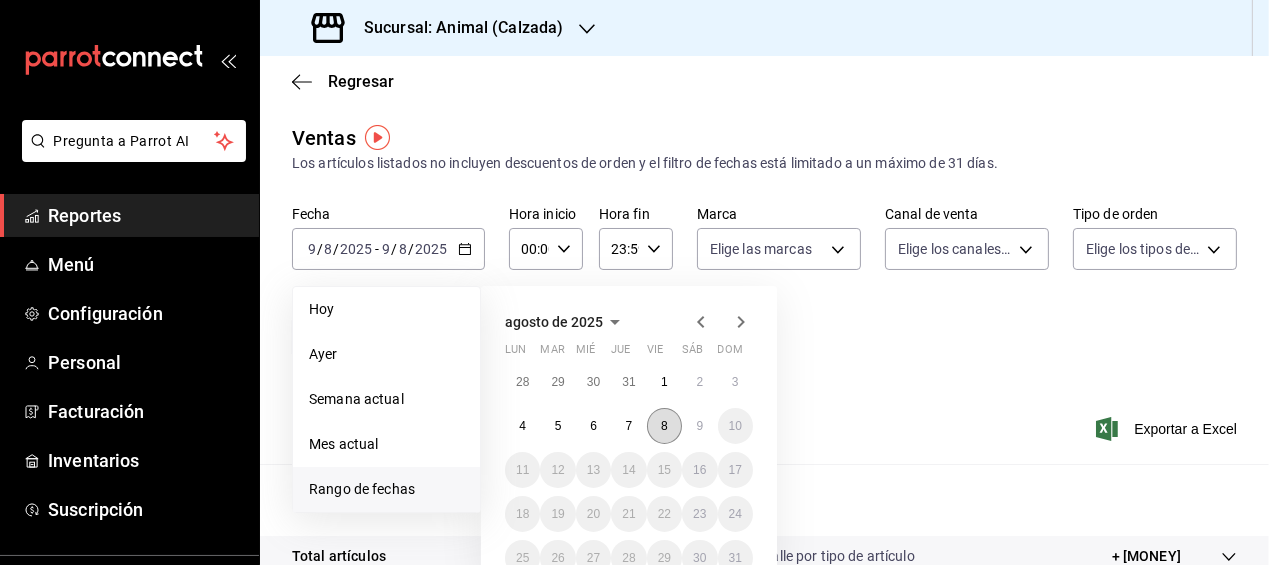 click on "8" at bounding box center (664, 426) 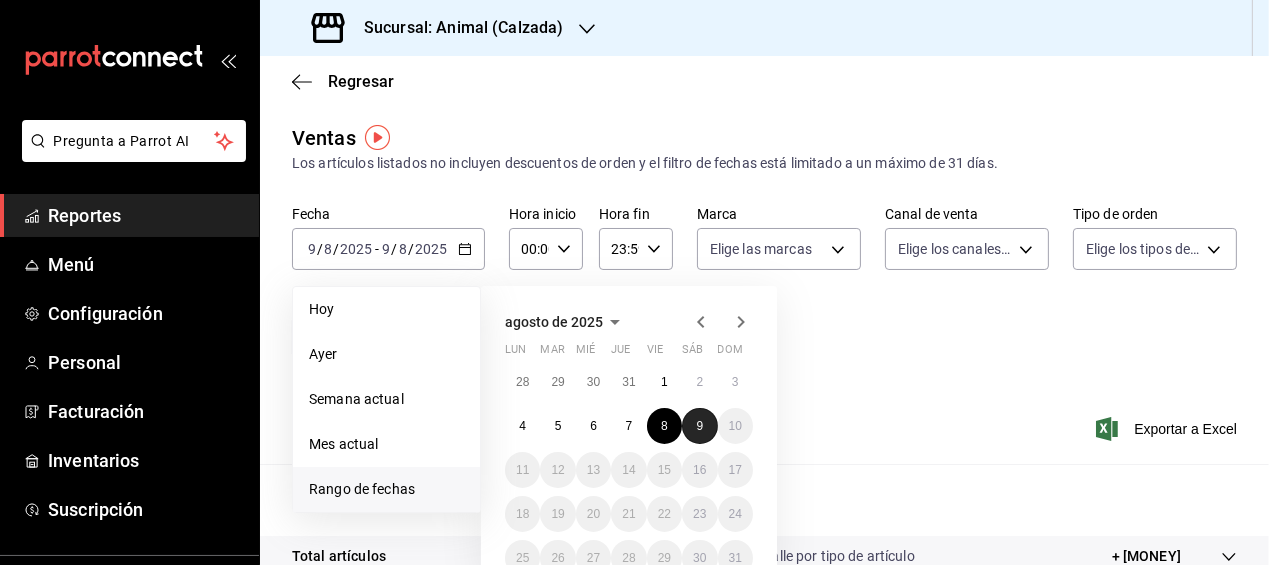 click on "9" at bounding box center (699, 426) 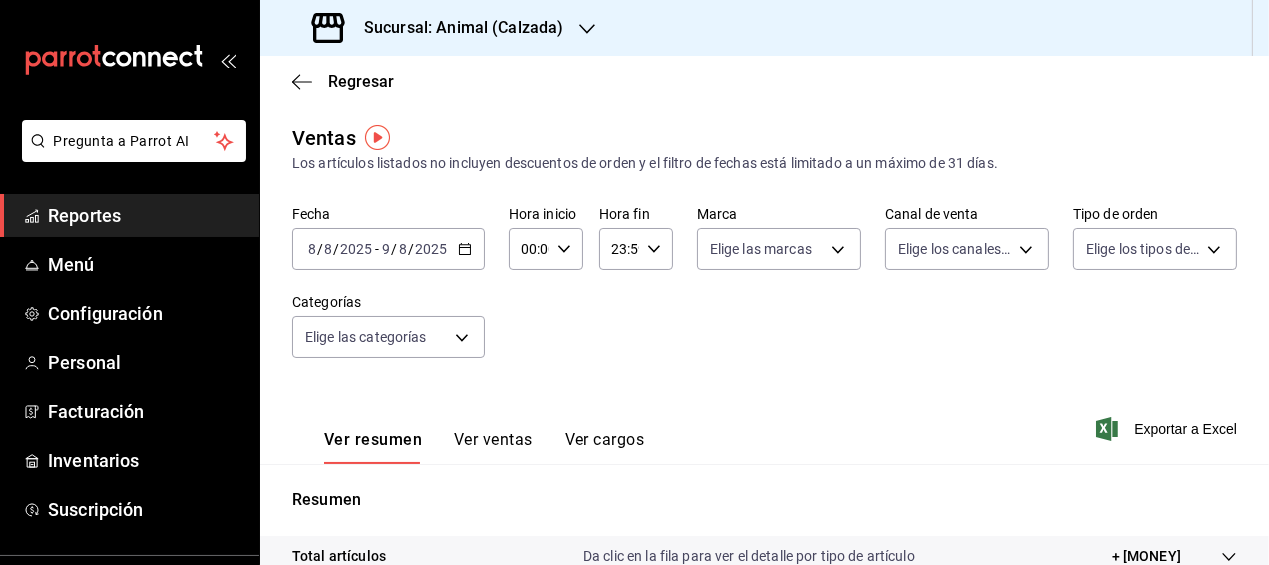 click 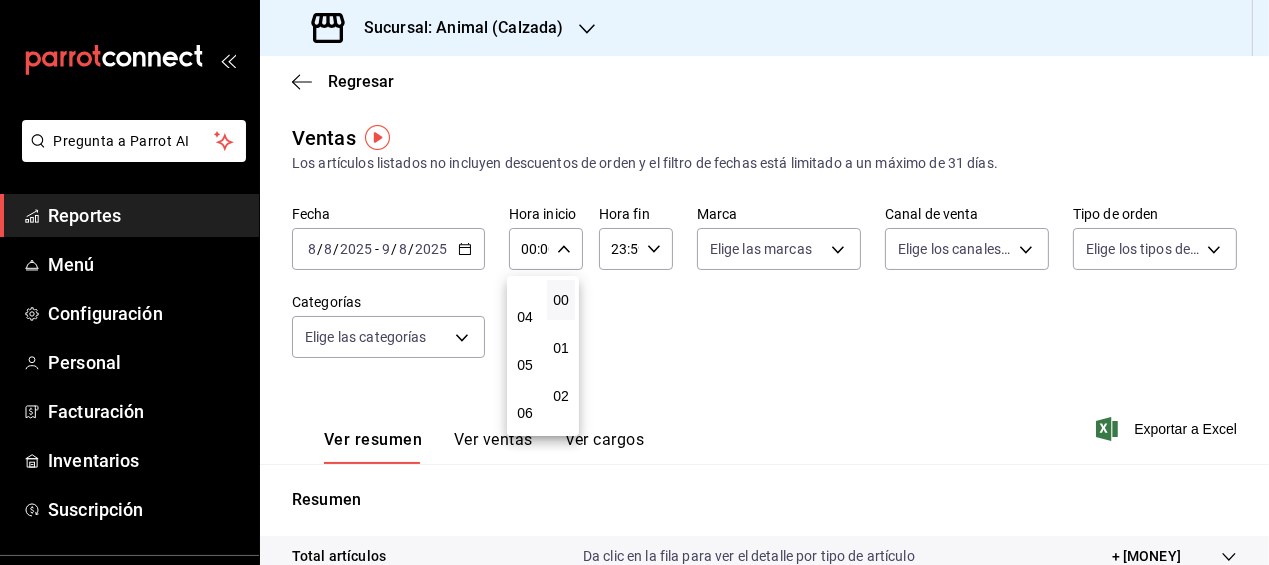 scroll, scrollTop: 177, scrollLeft: 0, axis: vertical 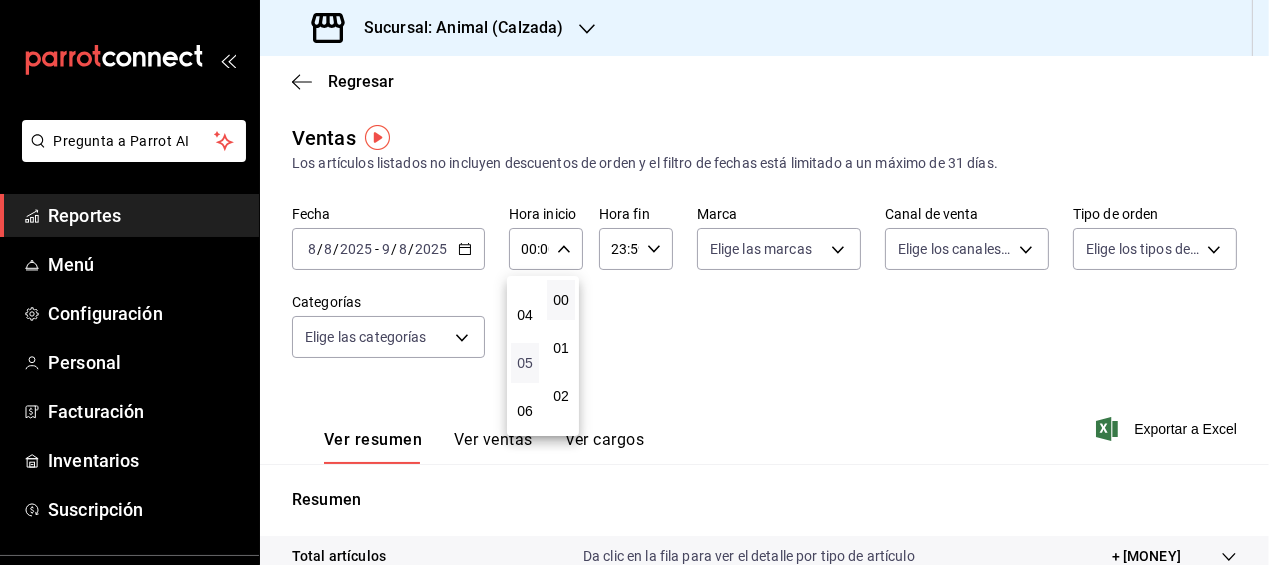 click on "05" at bounding box center [525, 363] 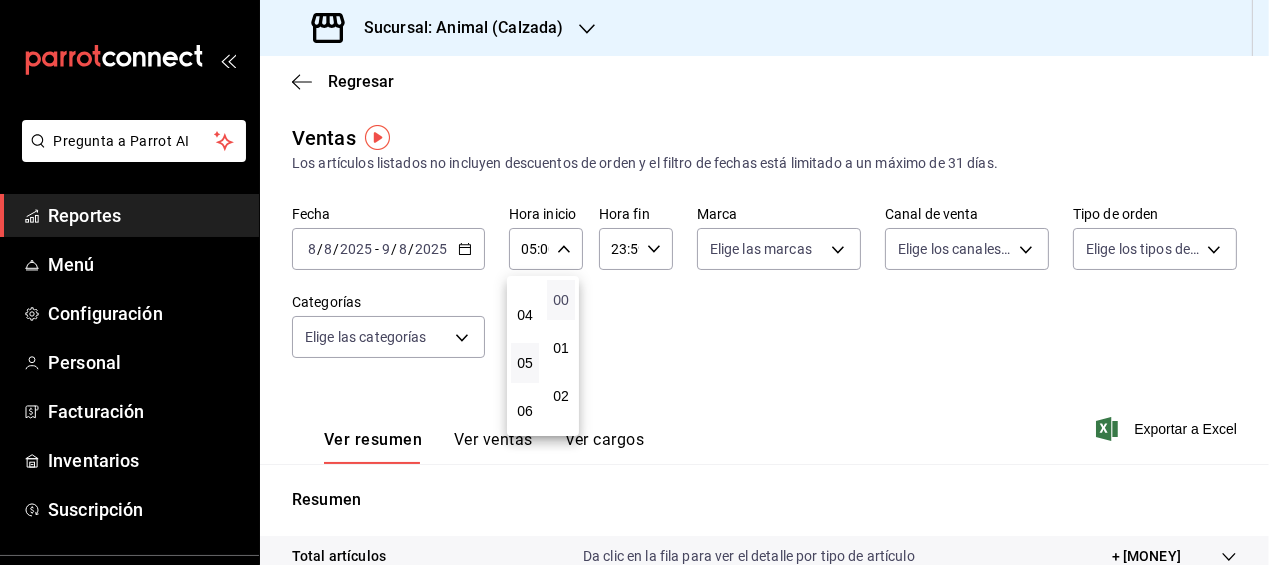 click on "00" at bounding box center (561, 300) 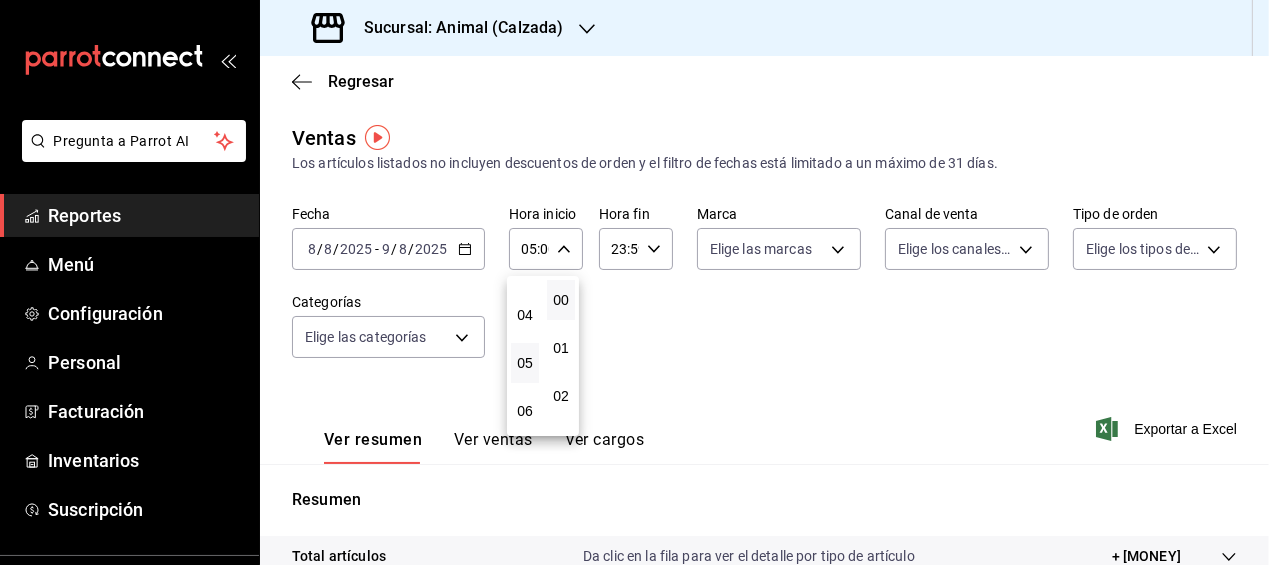 click at bounding box center (634, 282) 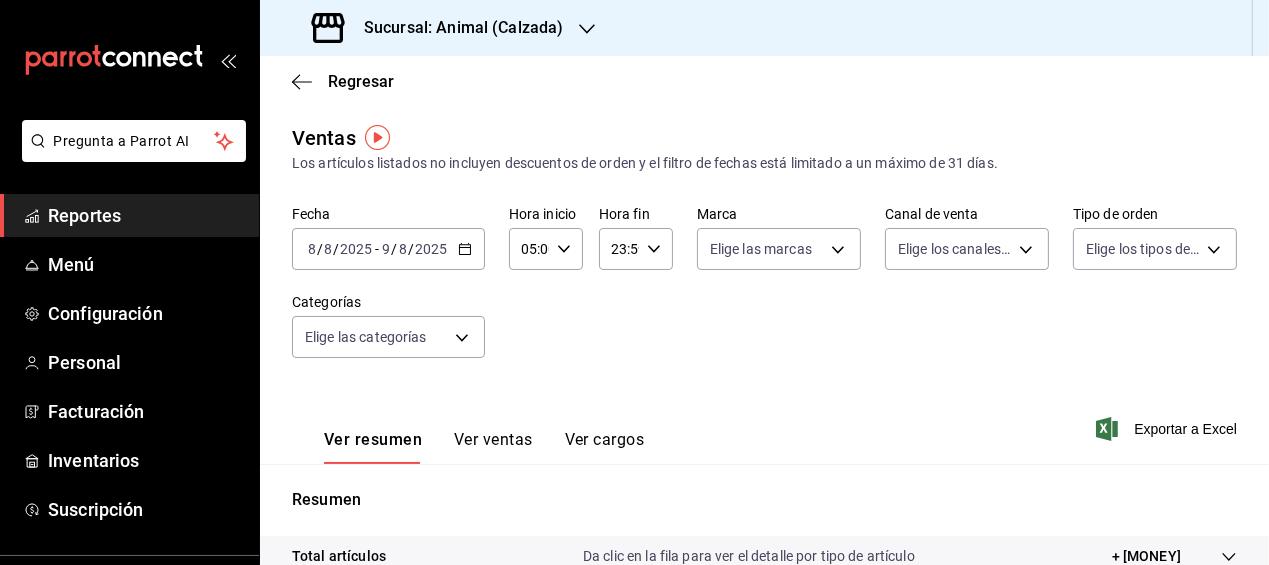 click 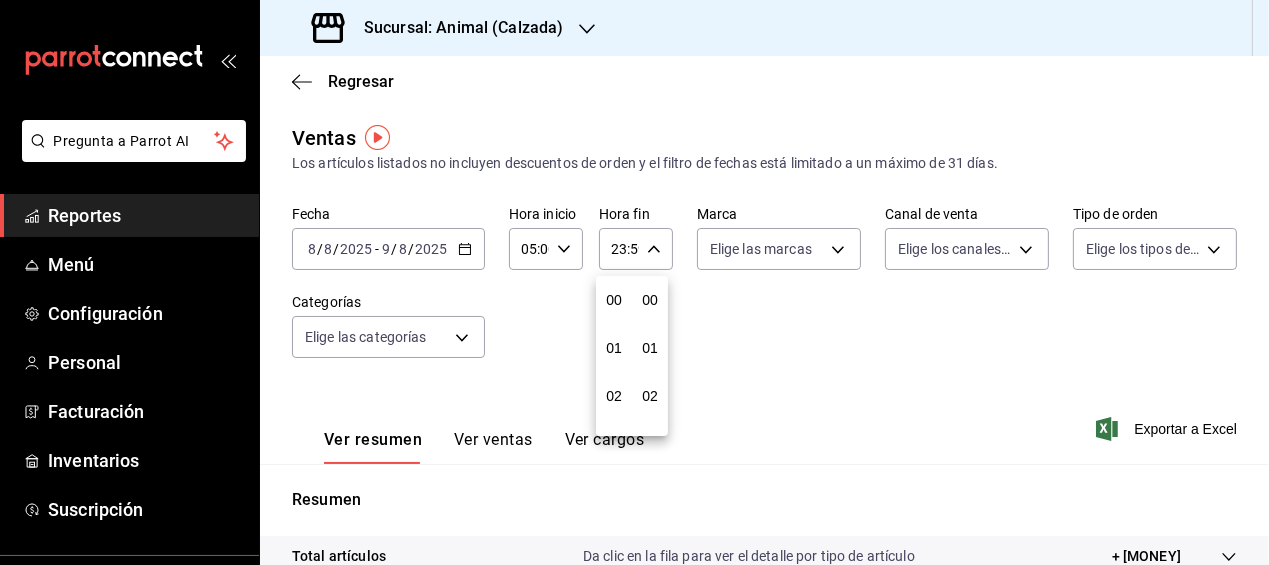 scroll, scrollTop: 988, scrollLeft: 0, axis: vertical 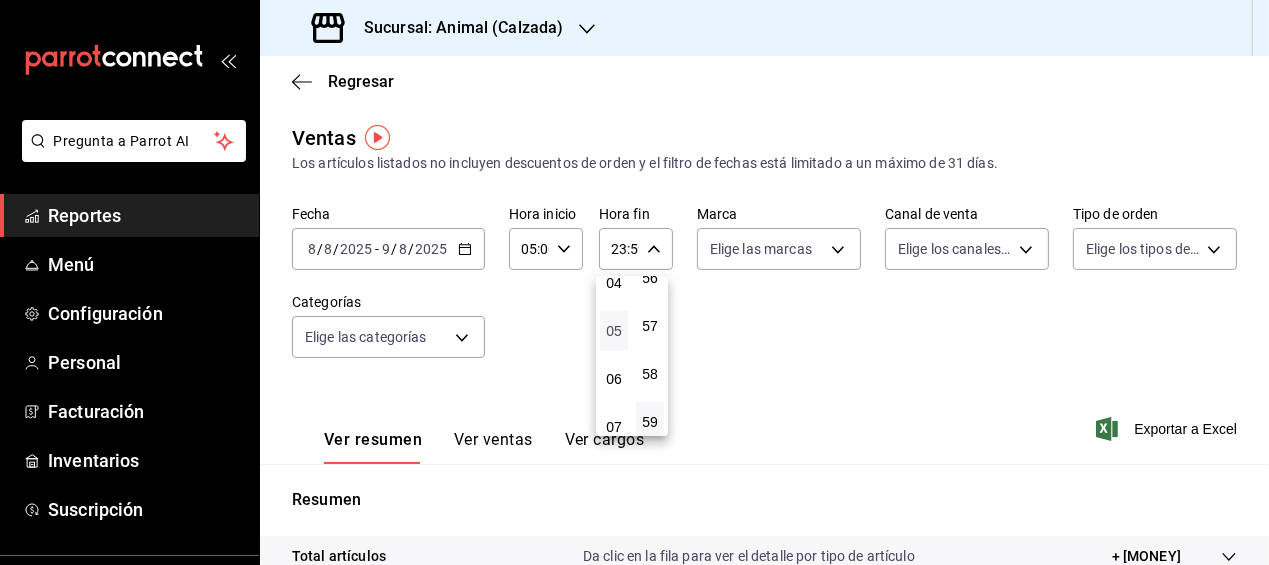 click on "05" at bounding box center (614, 331) 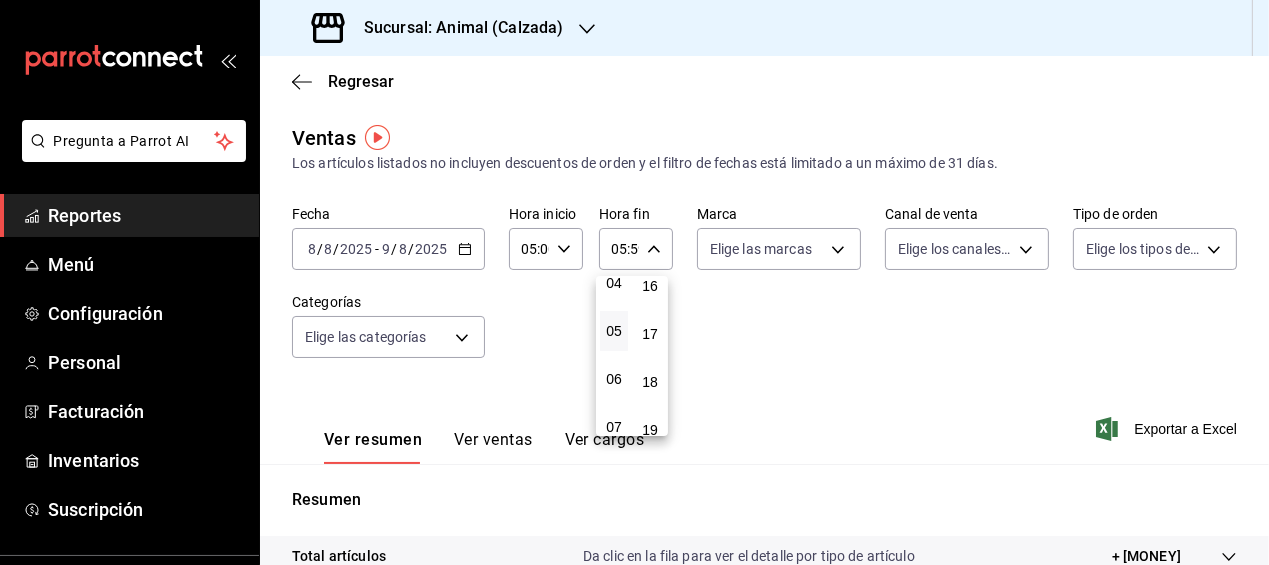 scroll, scrollTop: 0, scrollLeft: 0, axis: both 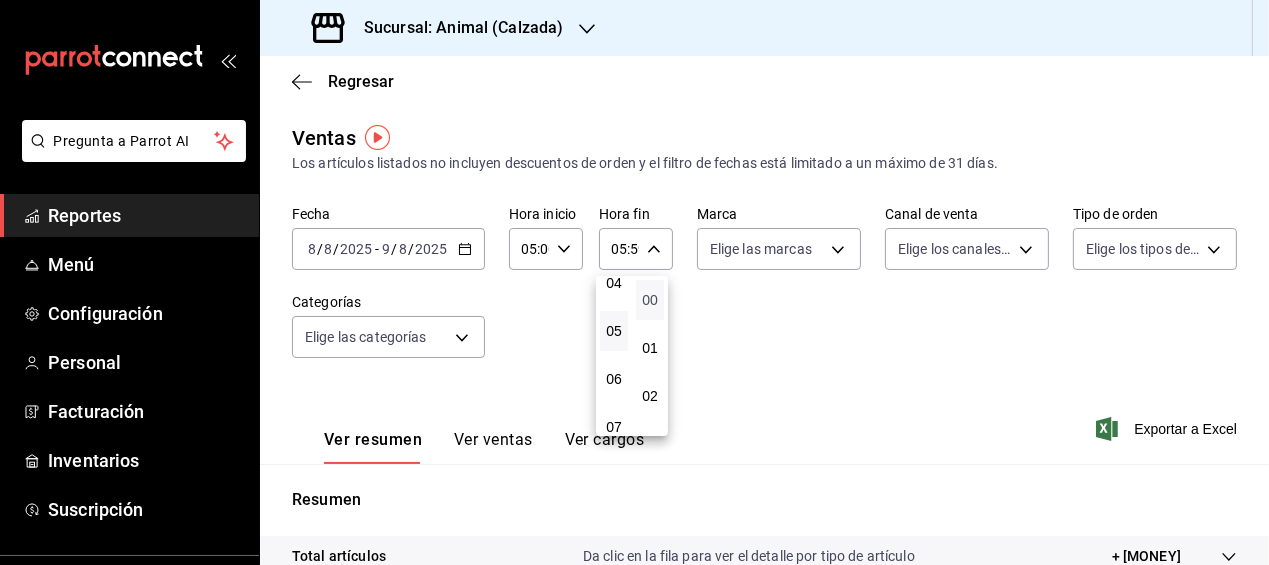click on "00" at bounding box center [650, 300] 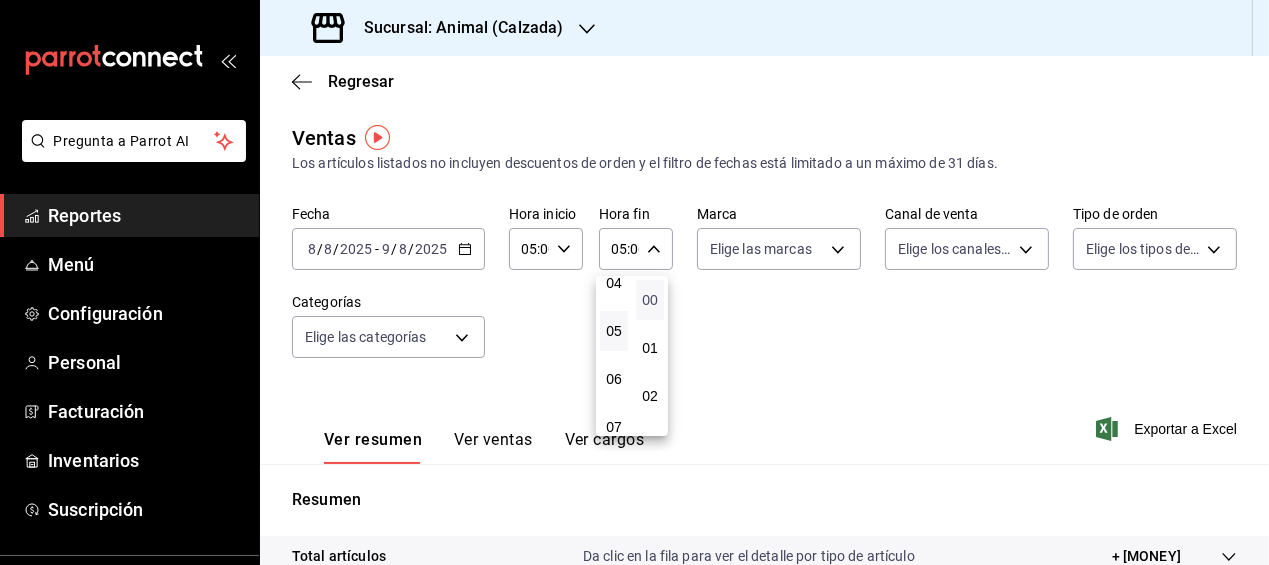click on "00" at bounding box center [650, 300] 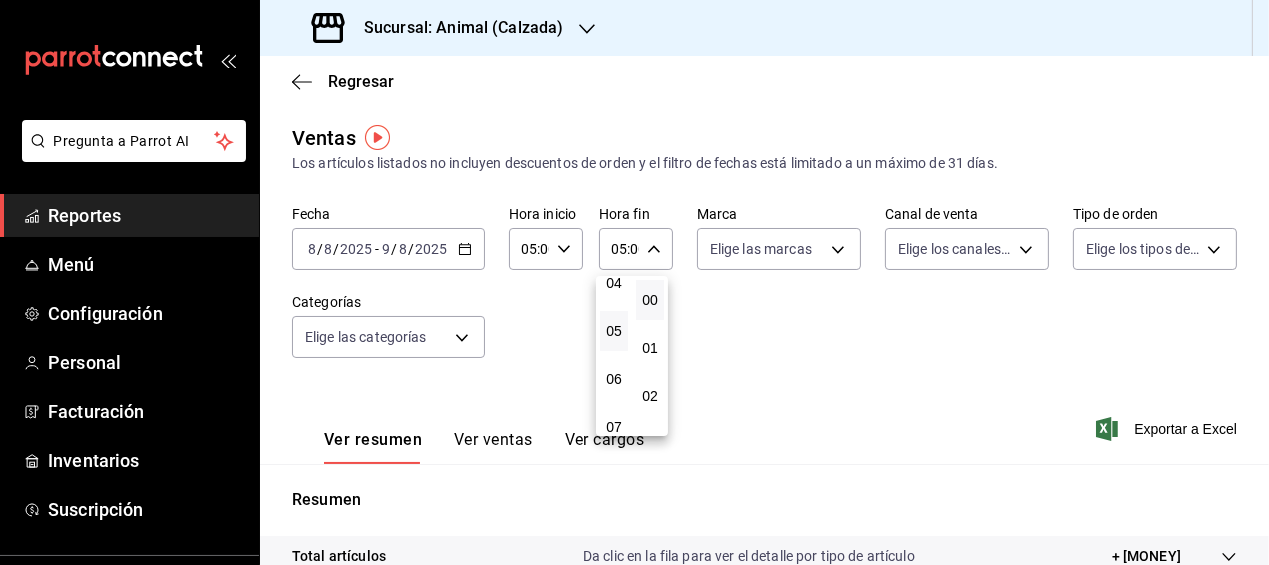 click at bounding box center [634, 282] 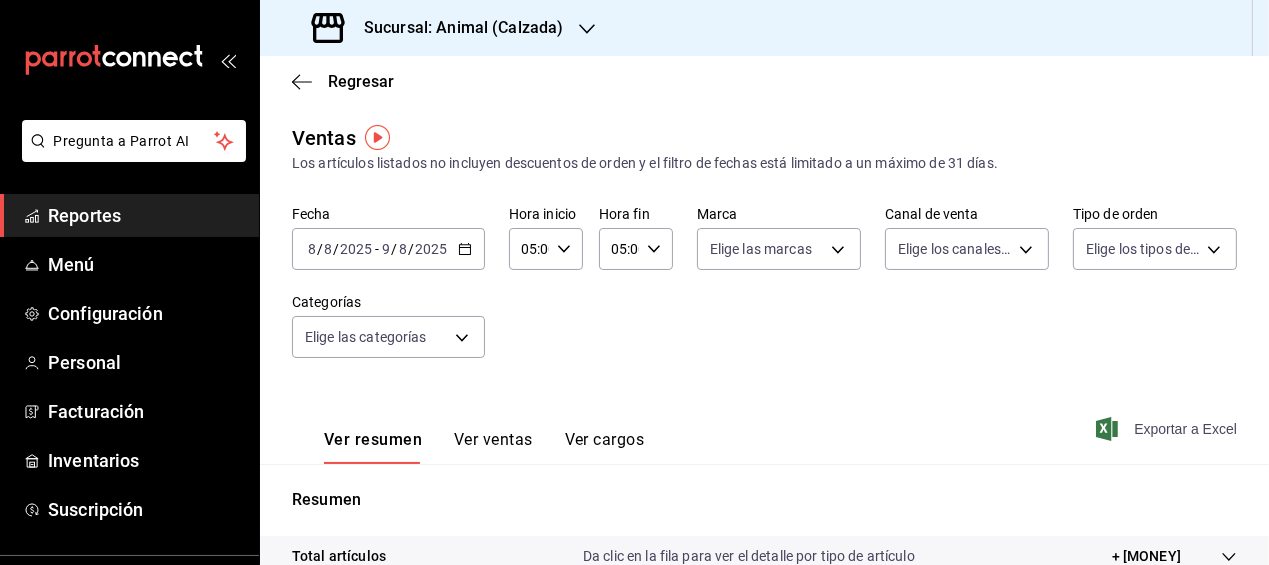 click on "Exportar a Excel" at bounding box center [1168, 429] 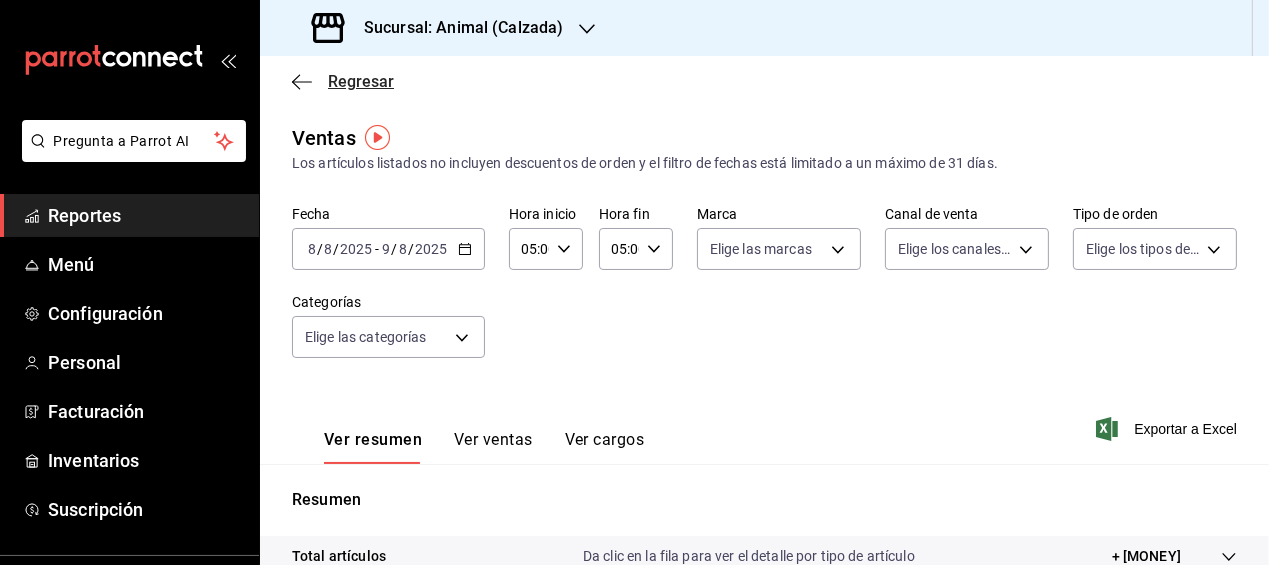 click on "Regresar" at bounding box center [361, 81] 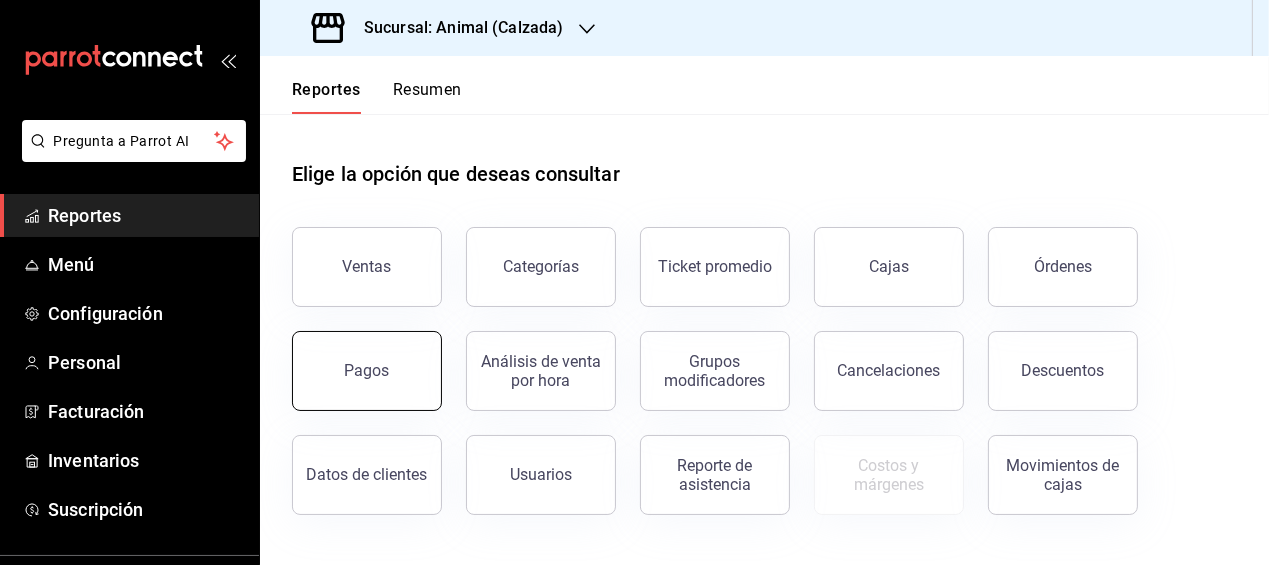 click on "Pagos" at bounding box center (367, 371) 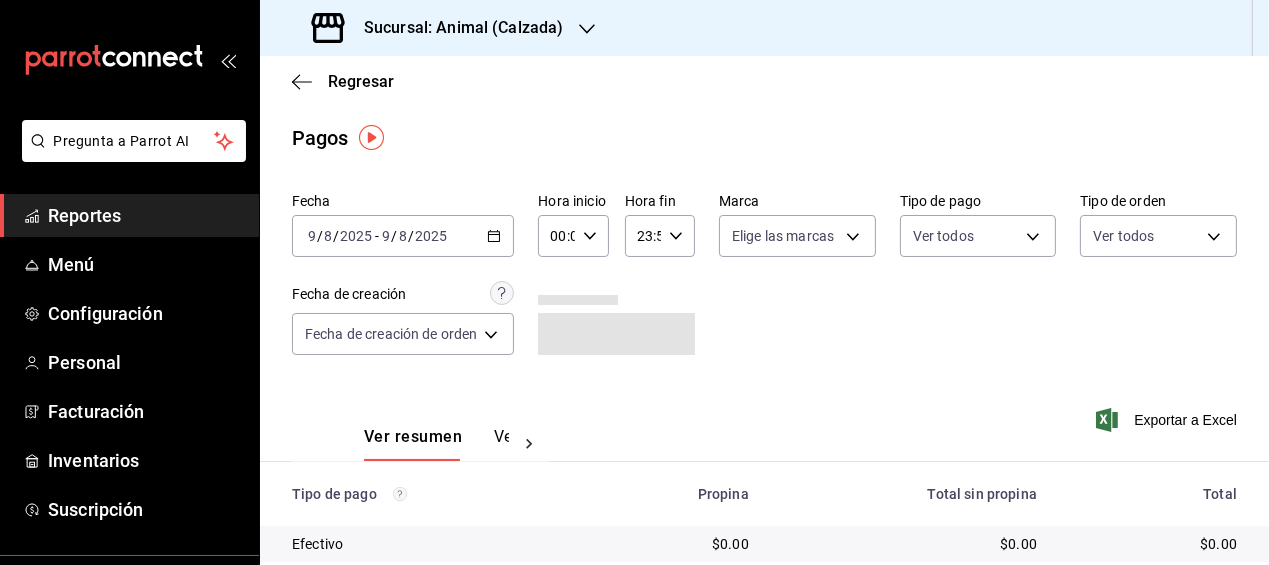 click 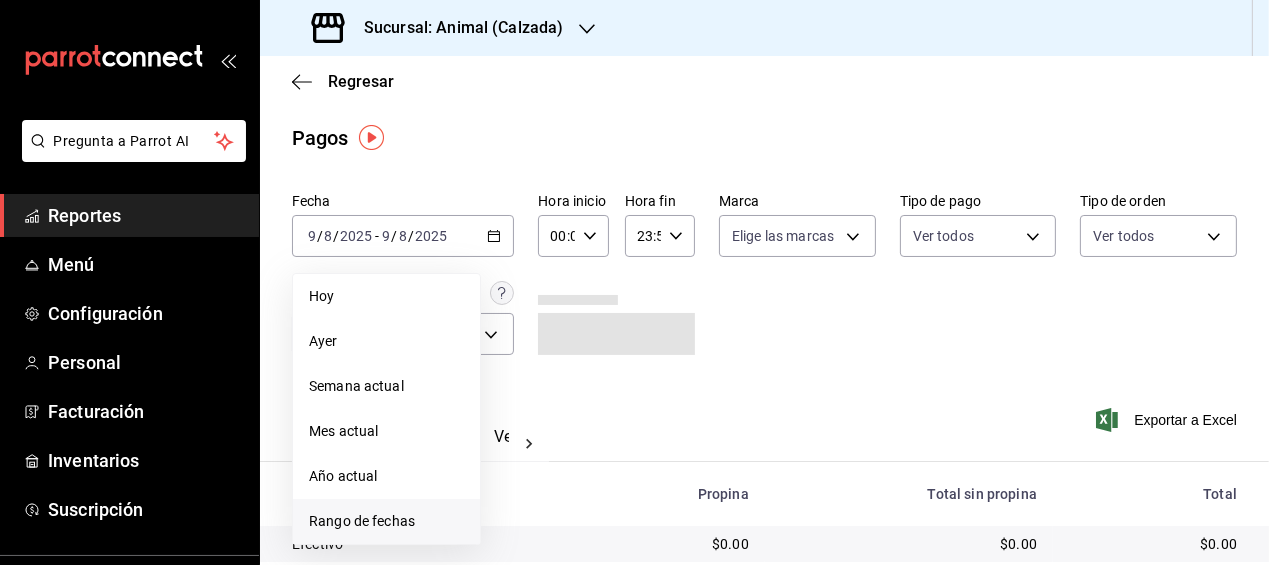 click on "Rango de fechas" at bounding box center [386, 521] 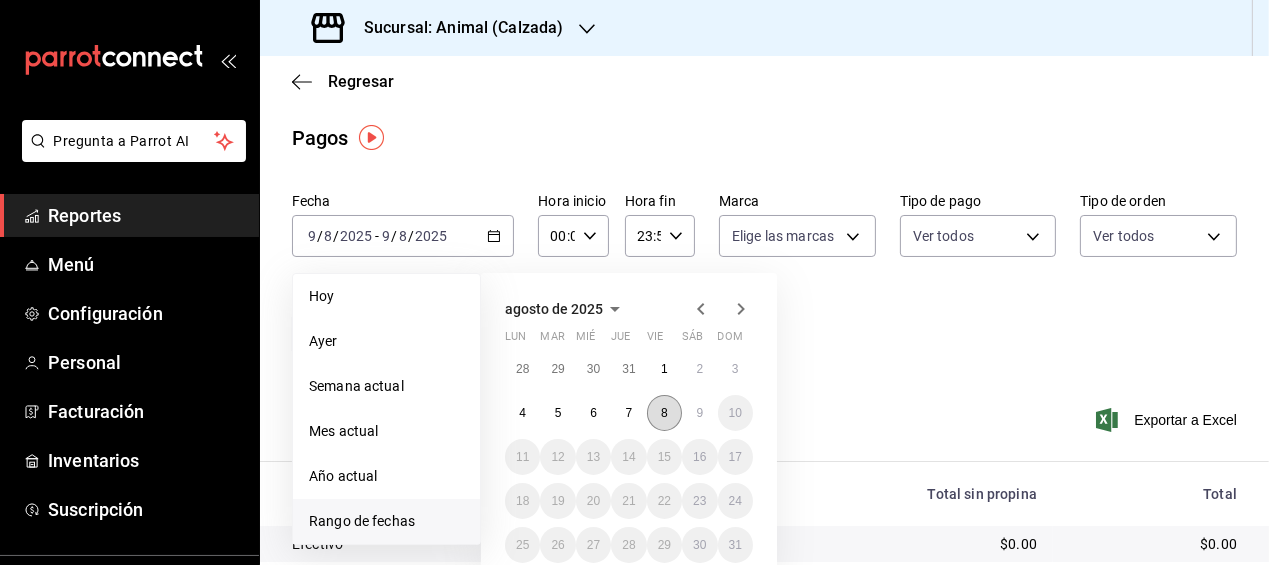 click on "8" at bounding box center [664, 413] 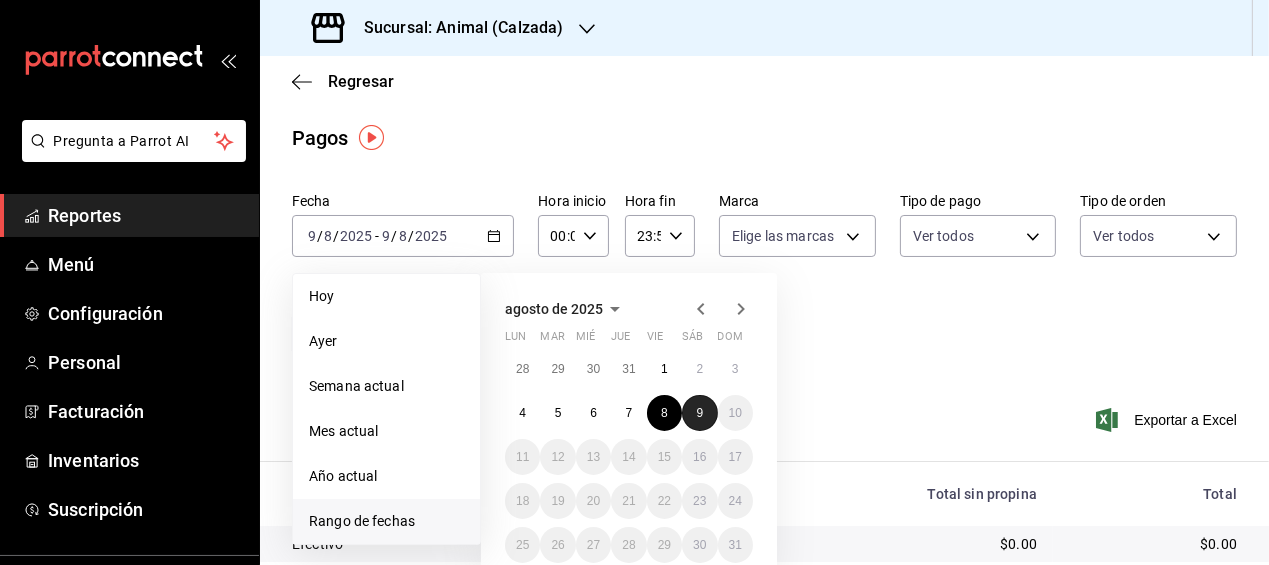 click on "9" at bounding box center (699, 413) 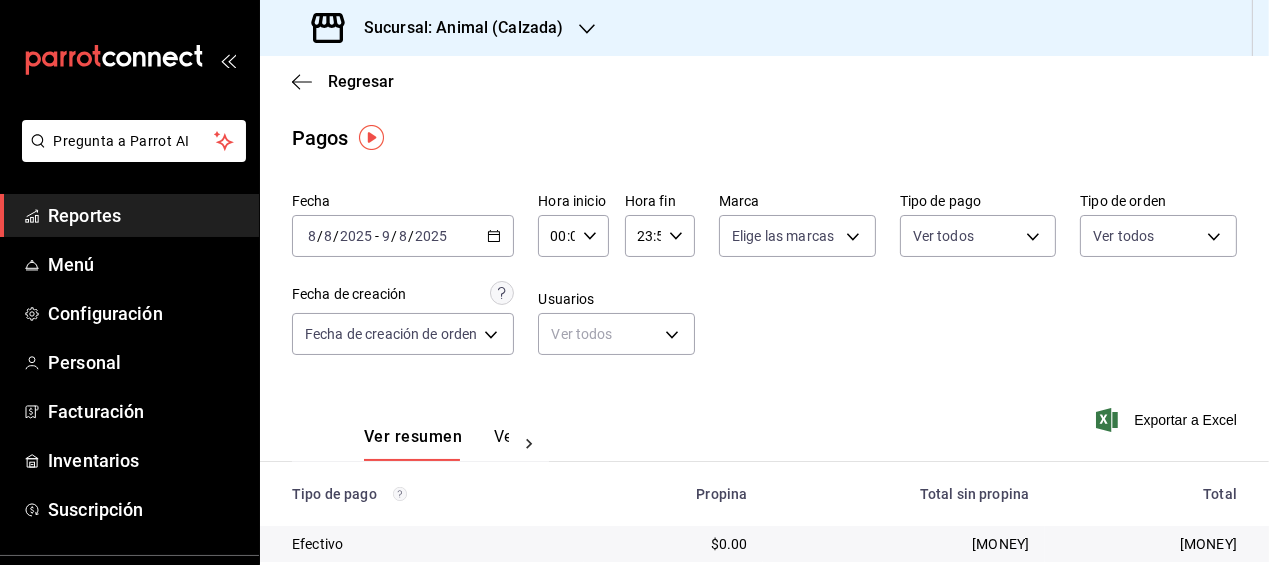 click 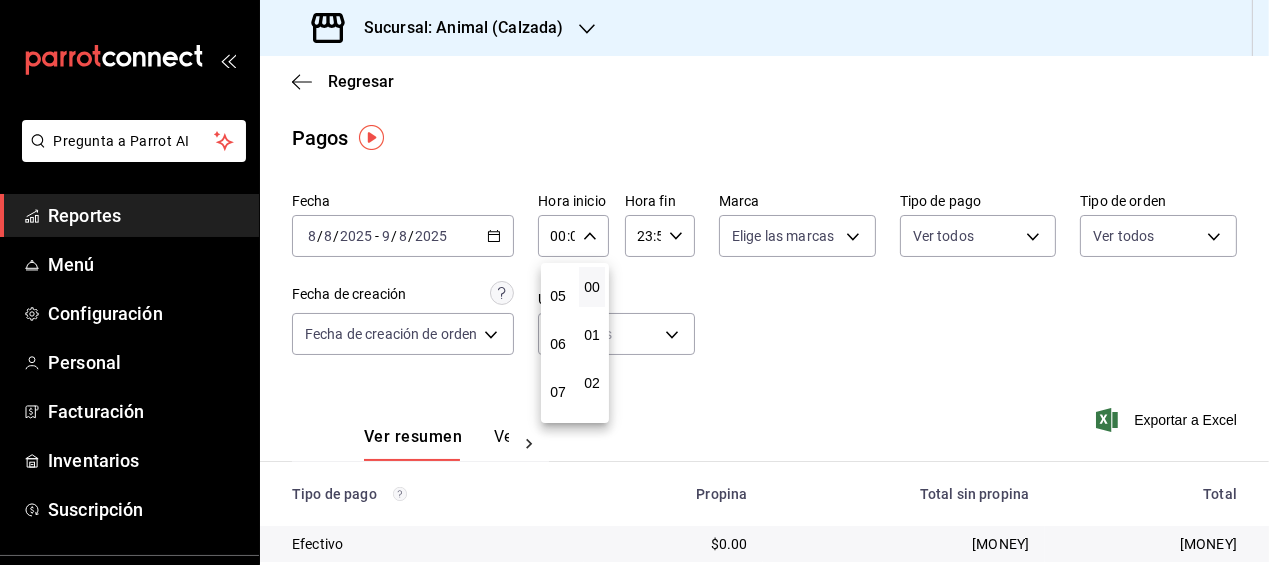 scroll, scrollTop: 244, scrollLeft: 0, axis: vertical 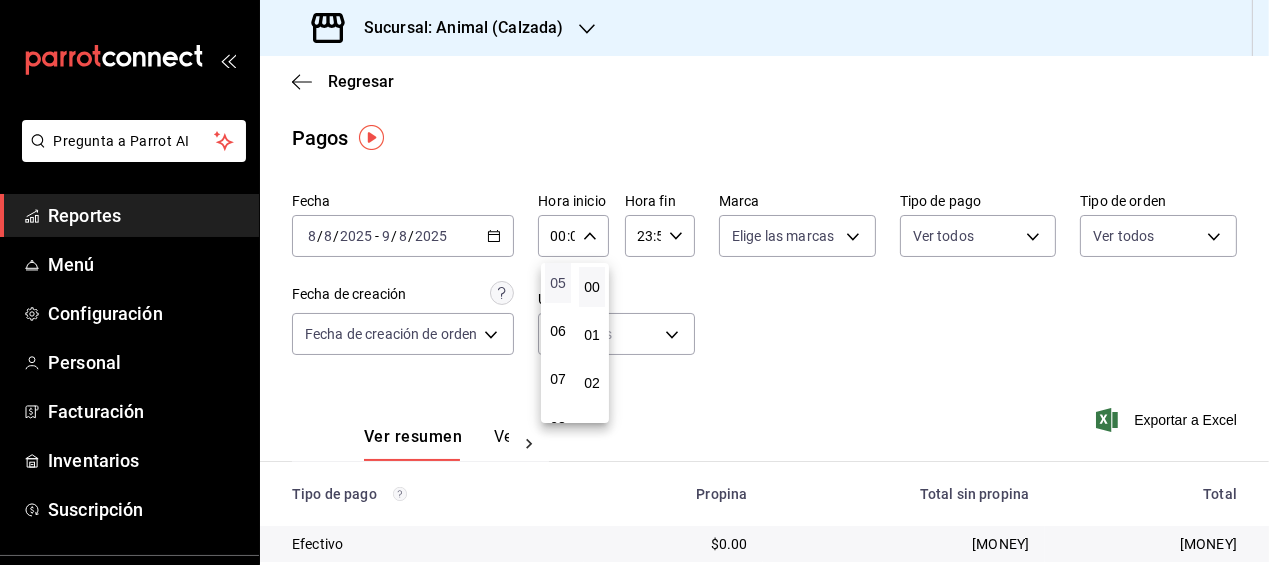 click on "05" at bounding box center [558, 283] 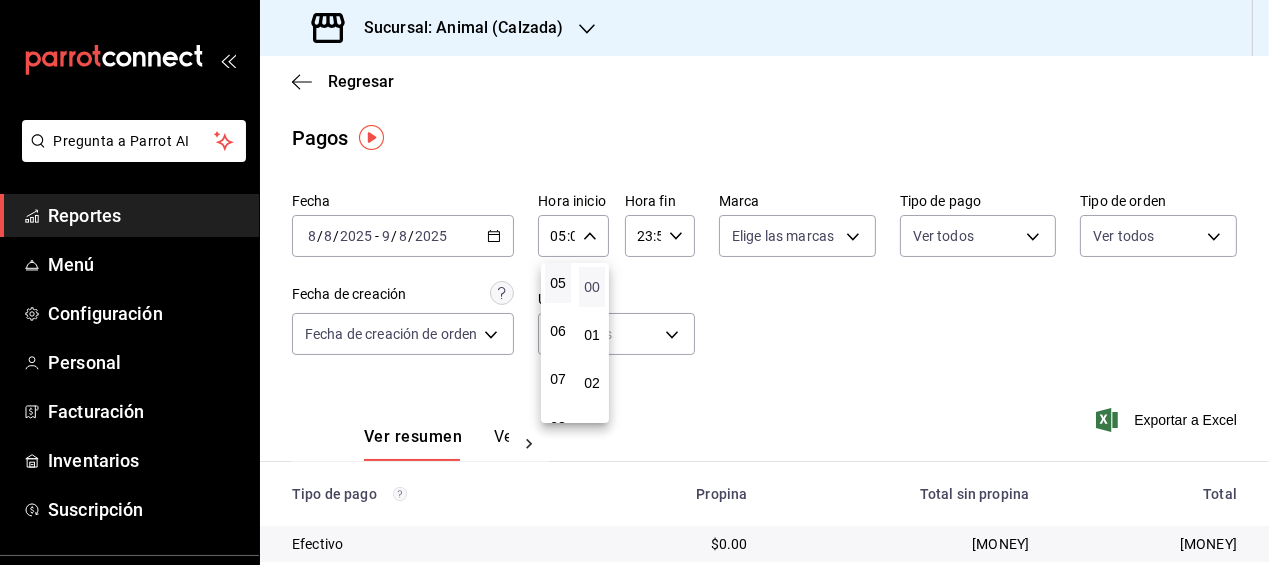 click on "00" at bounding box center (592, 287) 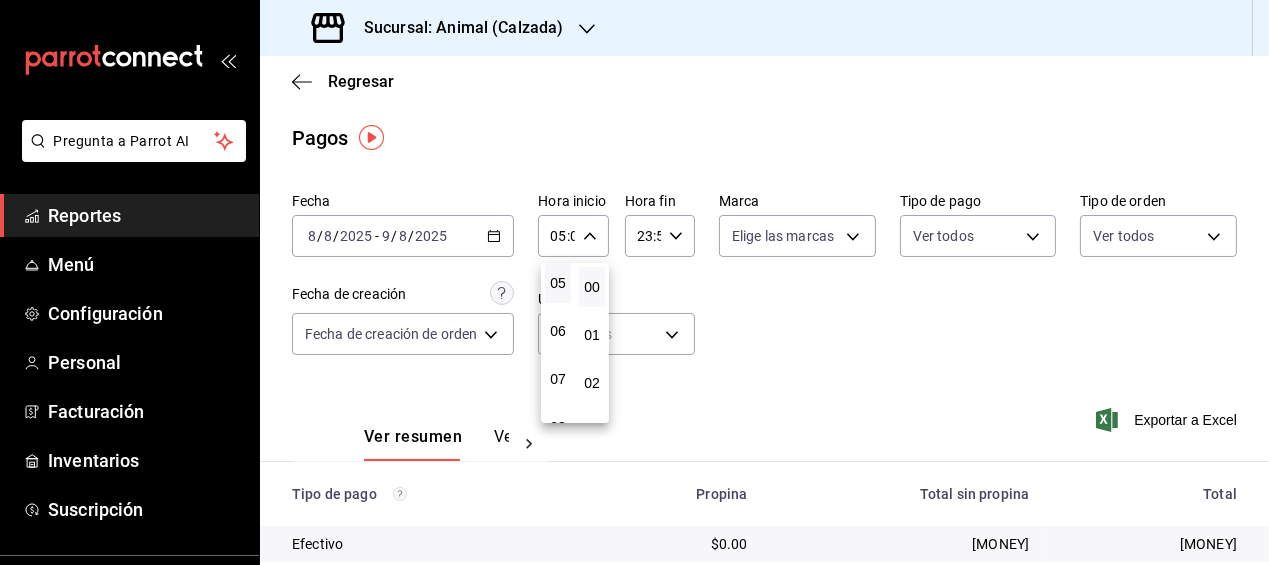 click at bounding box center (634, 282) 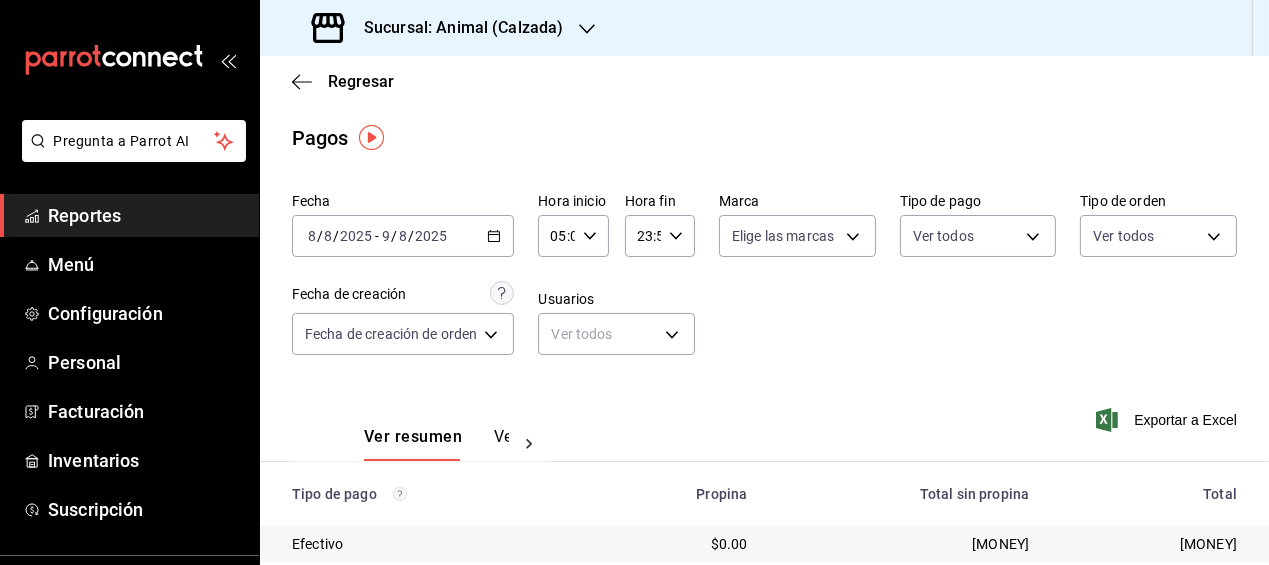 click 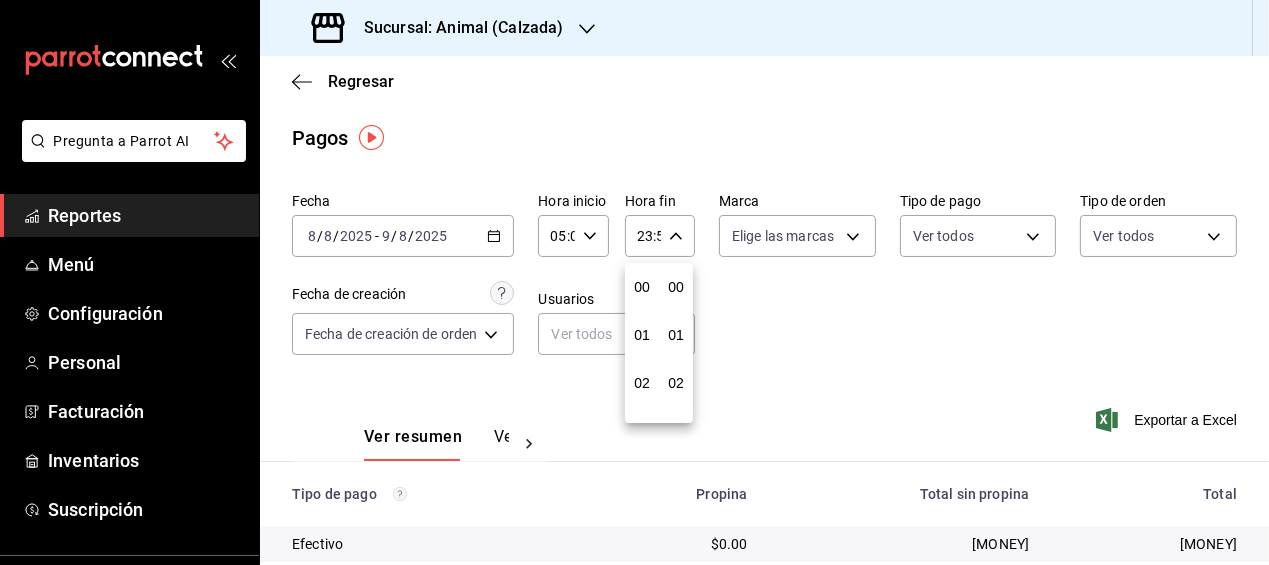 scroll, scrollTop: 988, scrollLeft: 0, axis: vertical 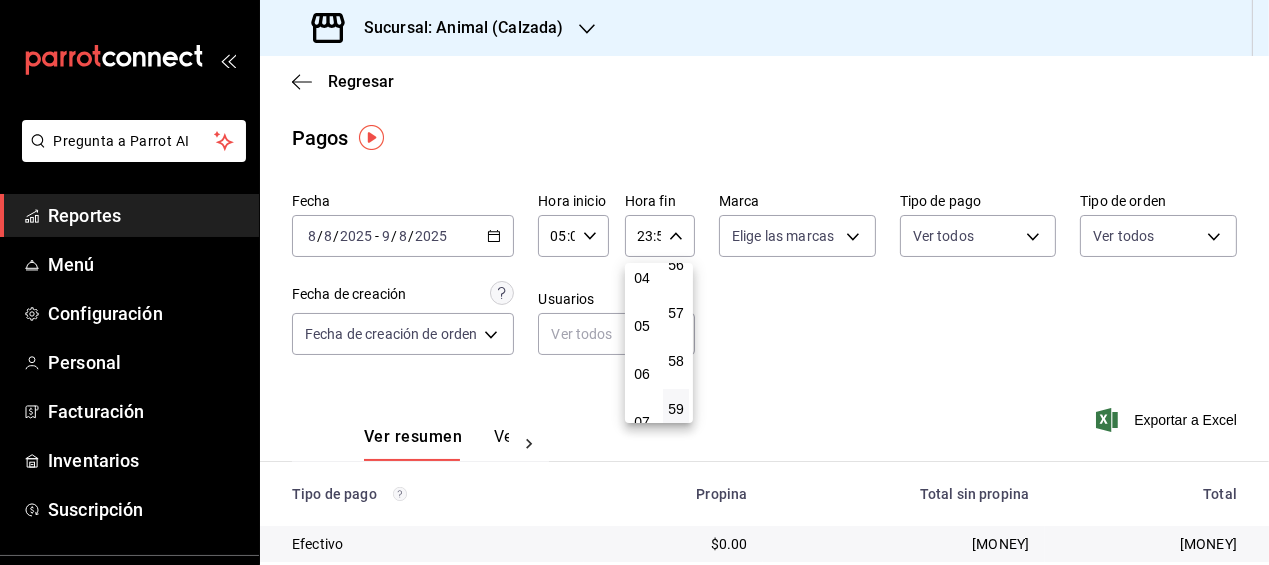 click on "05" at bounding box center (642, 326) 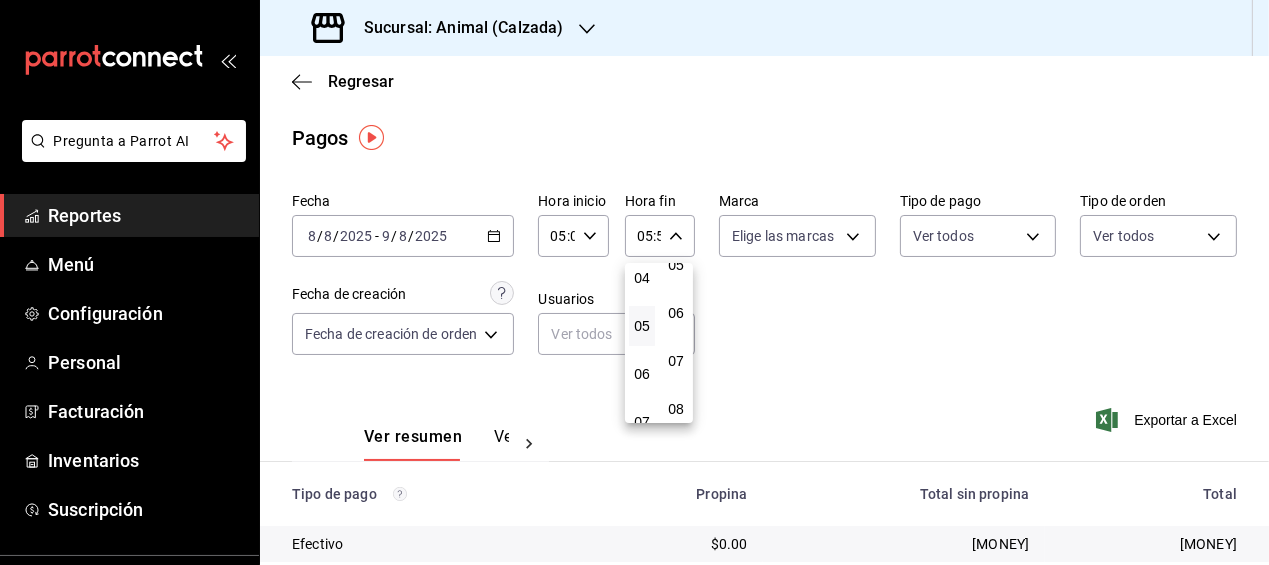 scroll, scrollTop: 0, scrollLeft: 0, axis: both 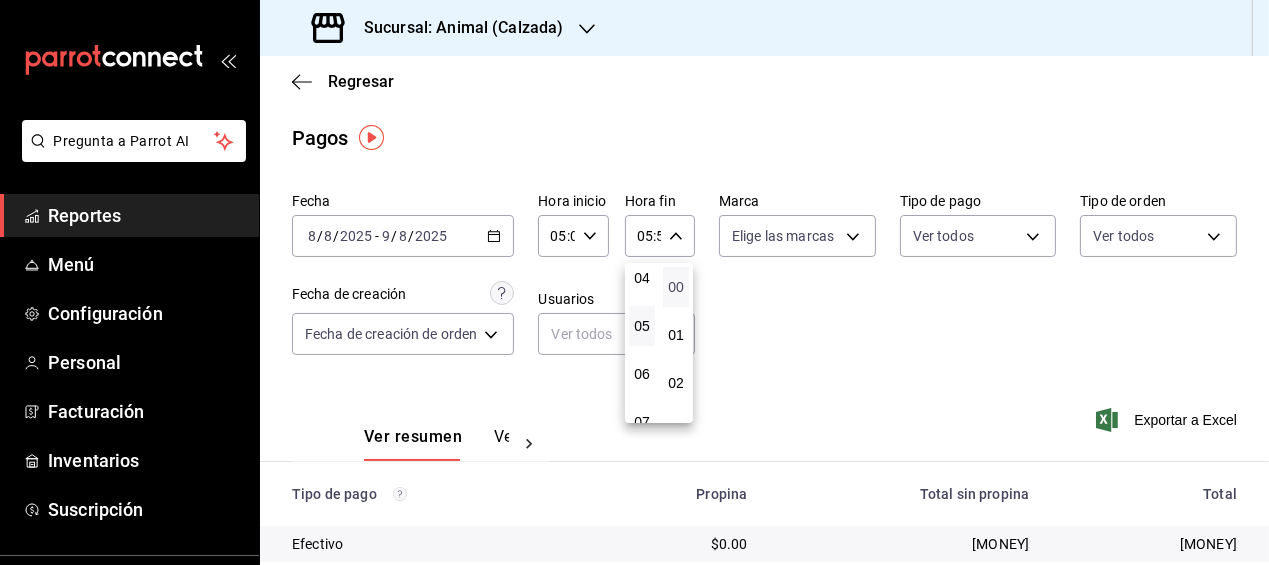 click on "00" at bounding box center [676, 287] 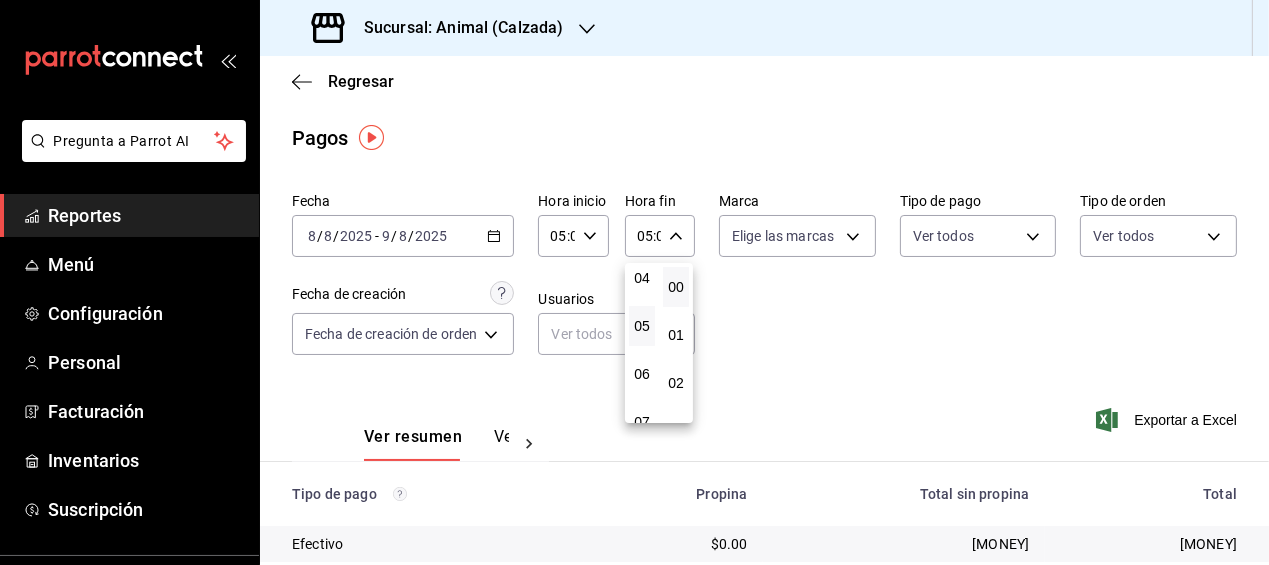click at bounding box center (634, 282) 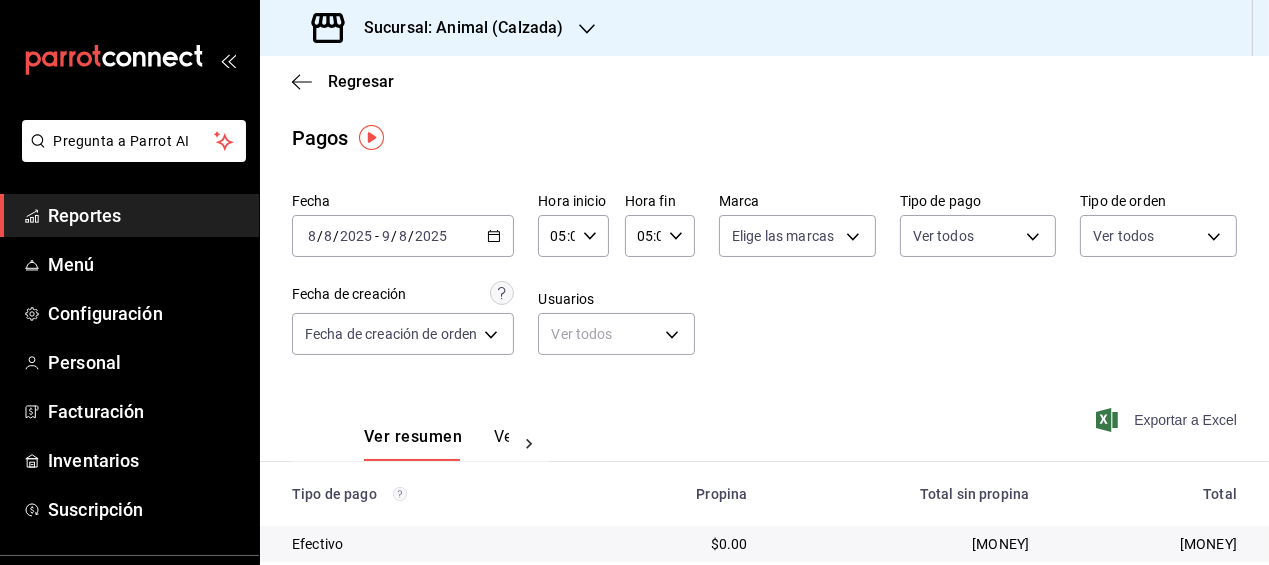 click on "Exportar a Excel" at bounding box center [1168, 420] 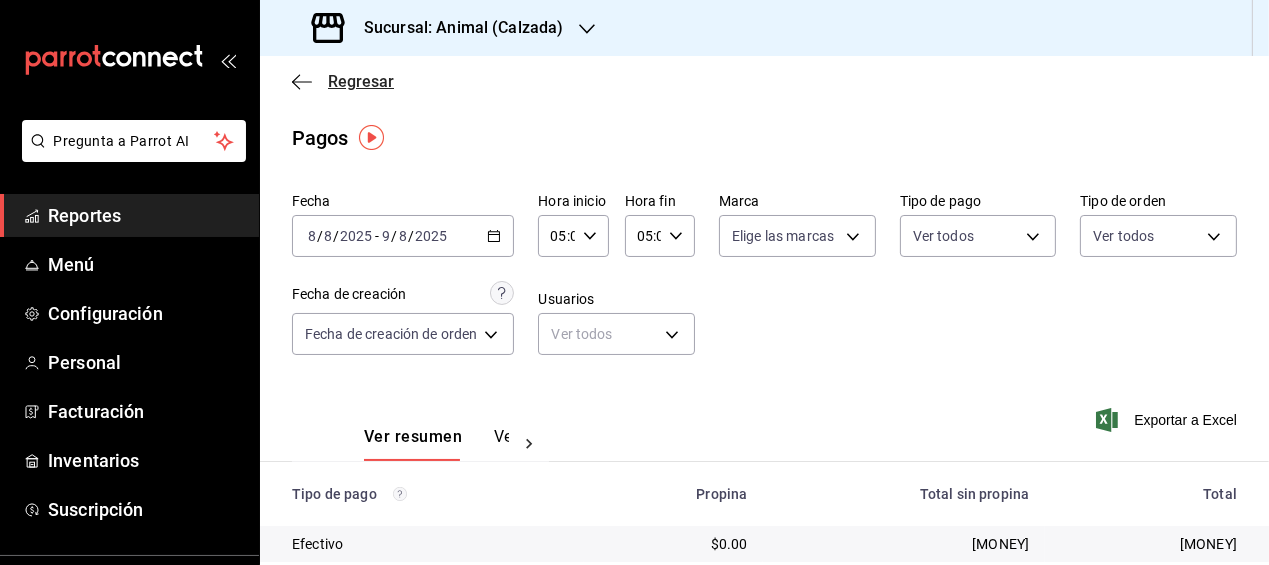 click on "Regresar" at bounding box center [361, 81] 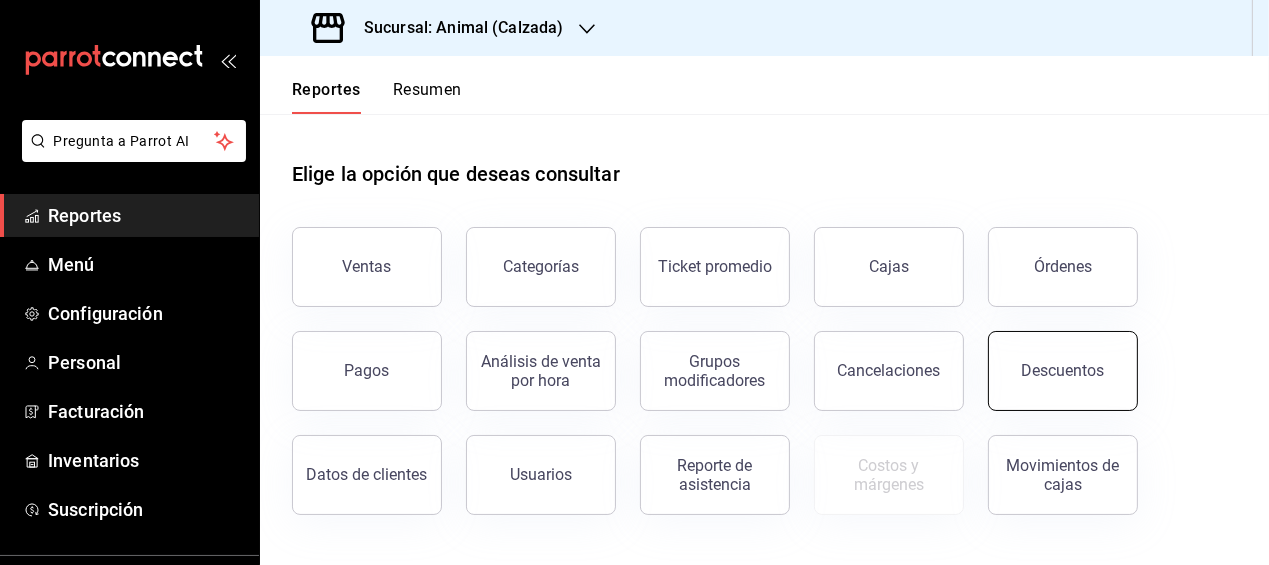 click on "Descuentos" at bounding box center [1063, 371] 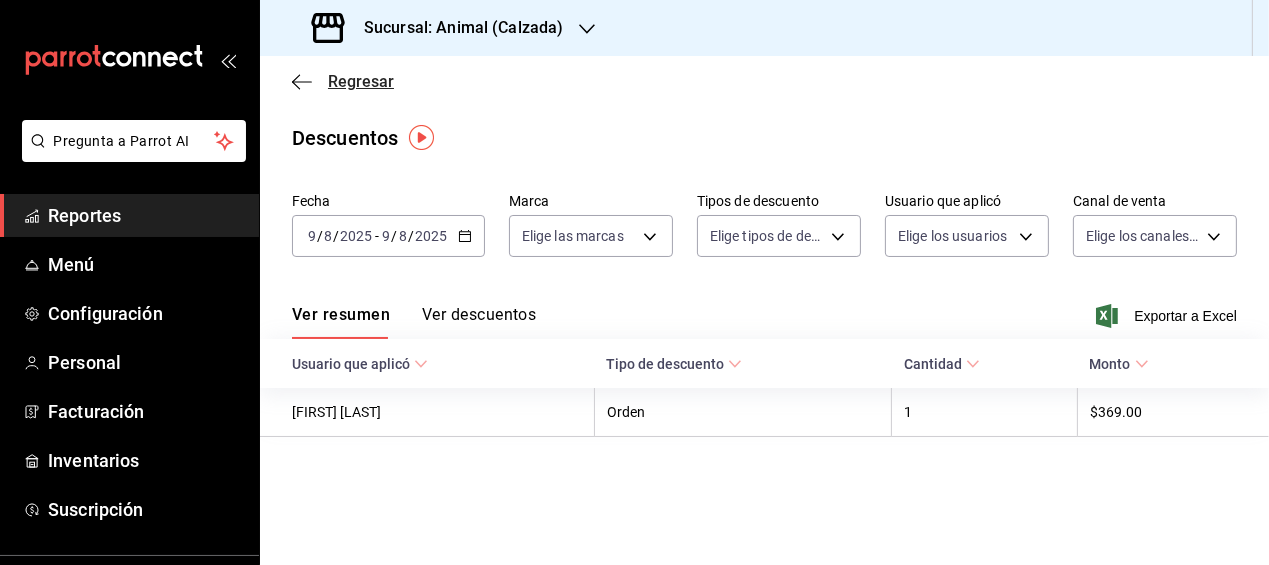 click on "Regresar" at bounding box center (361, 81) 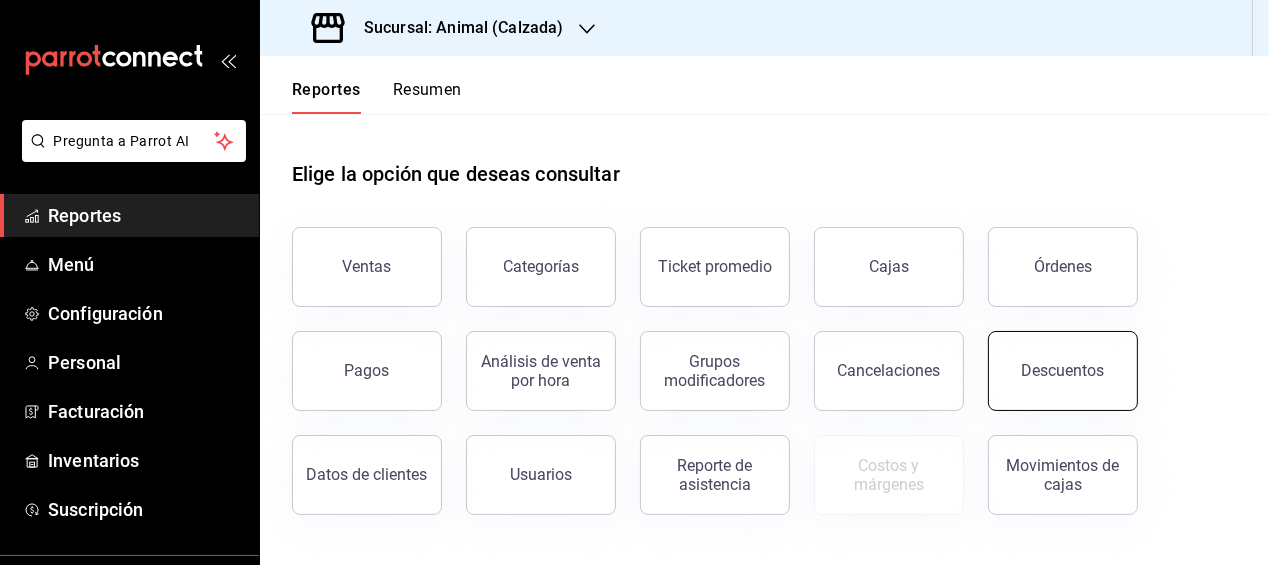 click on "Descuentos" at bounding box center [1063, 371] 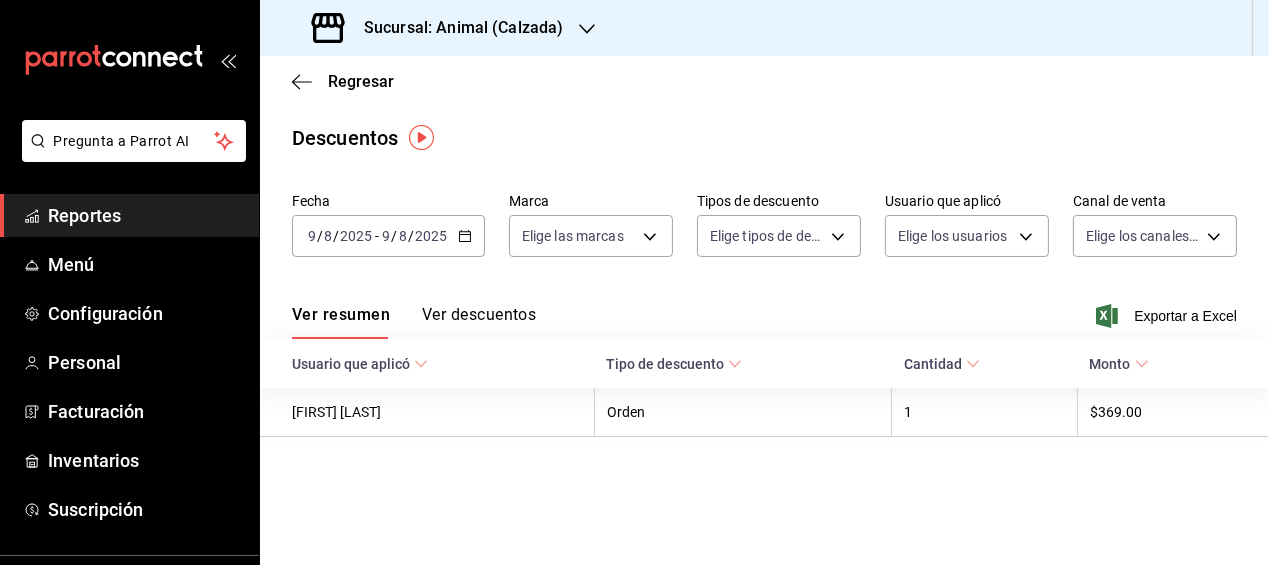 click 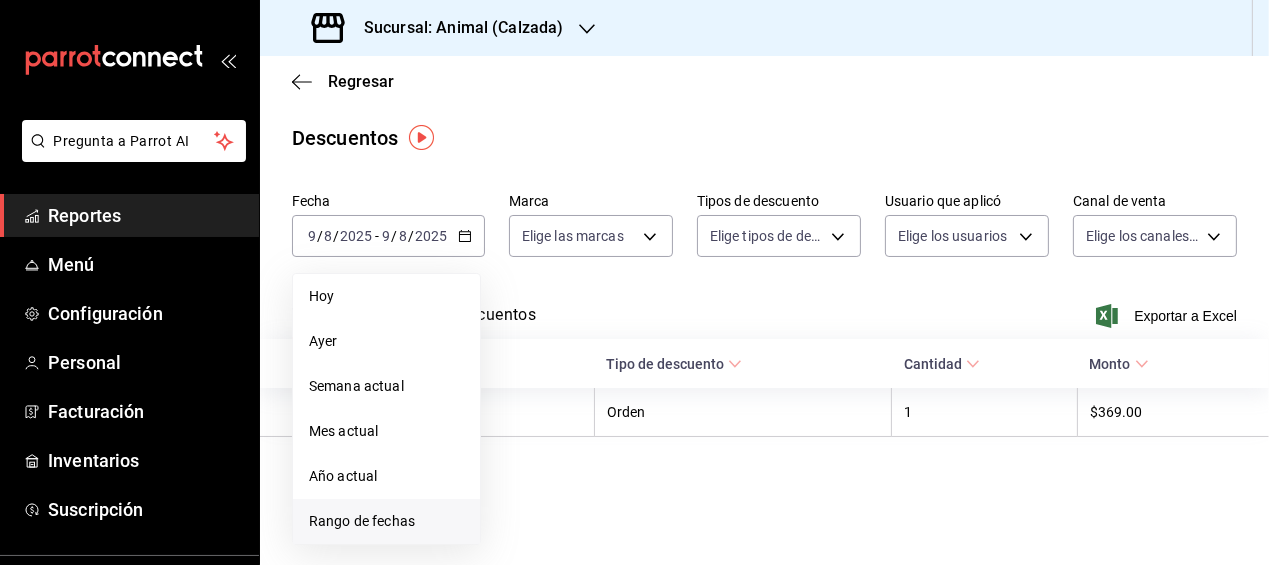 click on "Rango de fechas" at bounding box center [386, 521] 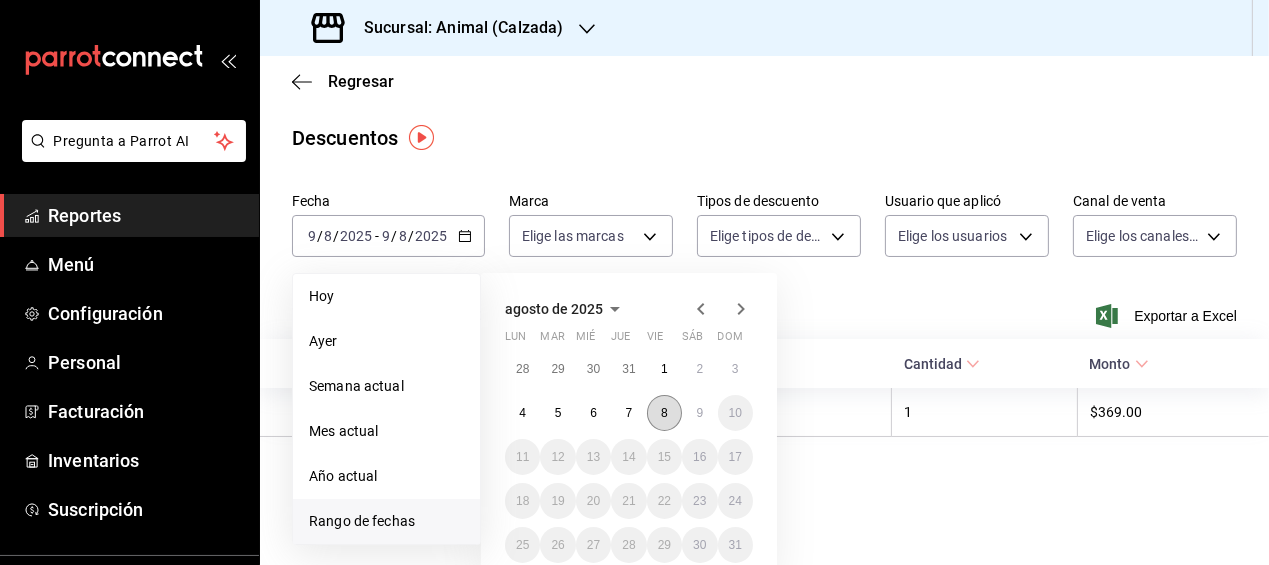 click on "8" at bounding box center [664, 413] 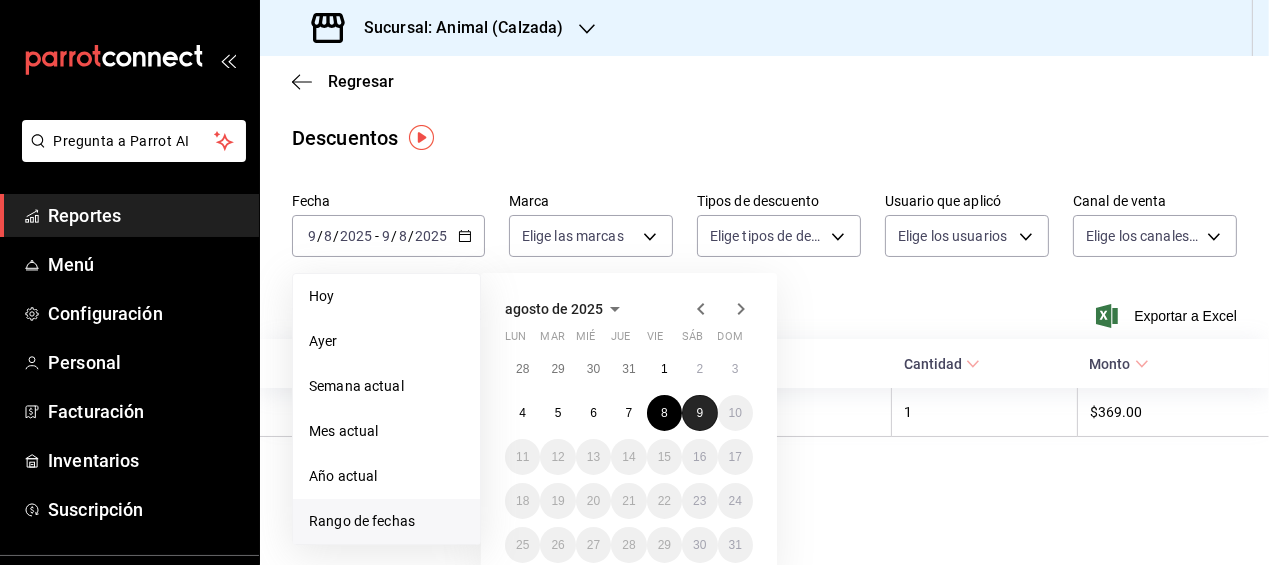 click on "9" at bounding box center [699, 413] 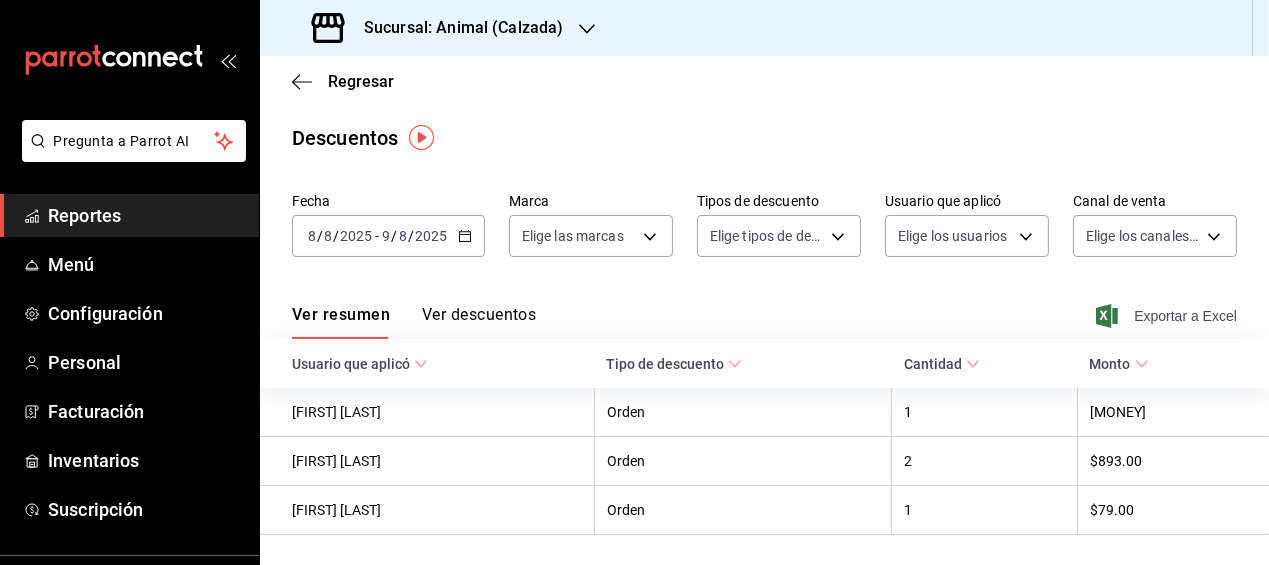 click on "Exportar a Excel" at bounding box center [1168, 316] 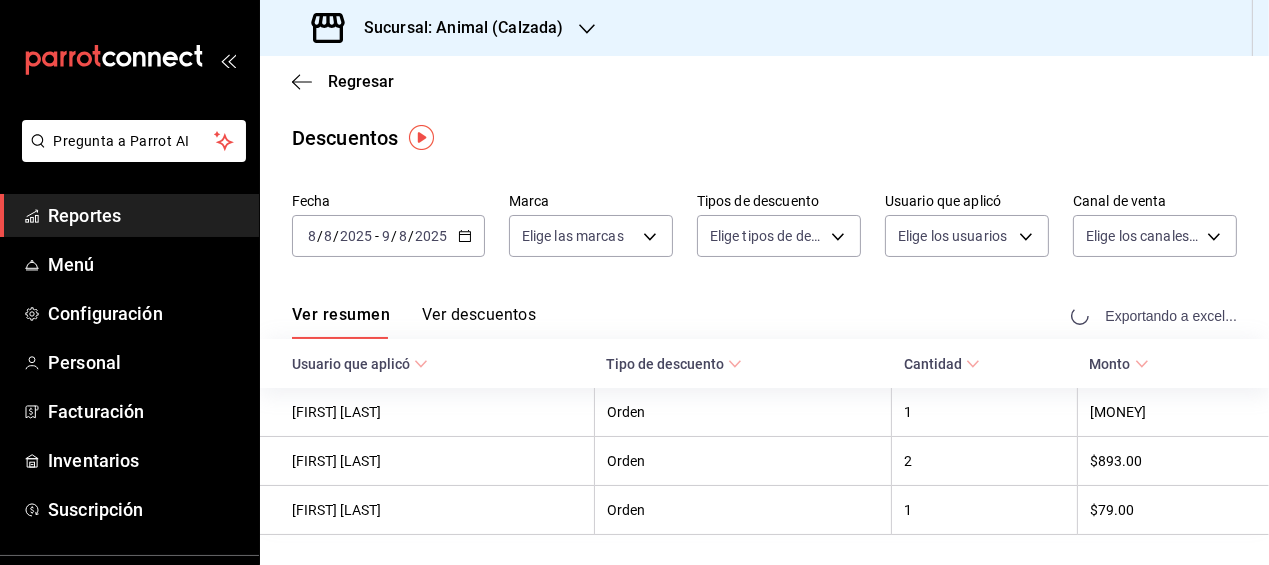 click on "Exportando a excel..." at bounding box center [1156, 316] 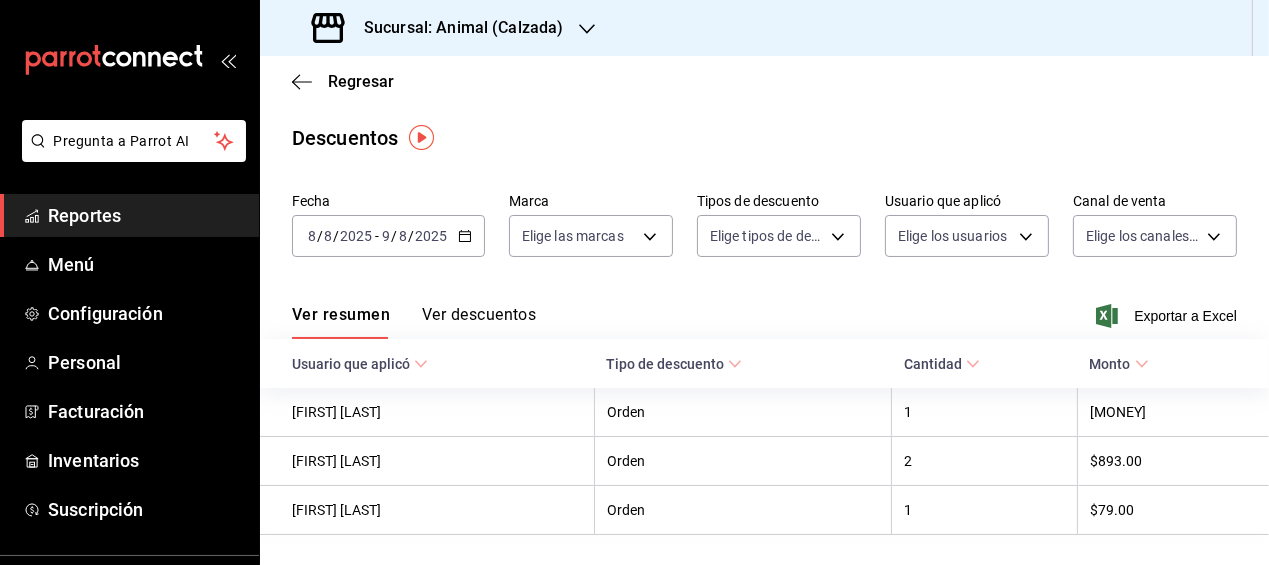 click on "Regresar Descuentos Fecha [DATE] [DATE] - [DATE] [DATE] Marca Elige las marcas Tipos de descuento Elige tipos de descuento Usuario que aplicó Elige los usuarios Canal de venta Elige los canales de venta Ver resumen Ver descuentos Exportar a Excel Usuario que aplicó Tipo de descuento Cantidad Monto [FIRST] [LAST] Orden 1 [MONEY] [FIRST] [LAST] Orden 2 [MONEY] [FIRST] [LAST] Orden 1 [MONEY]" at bounding box center (764, 335) 